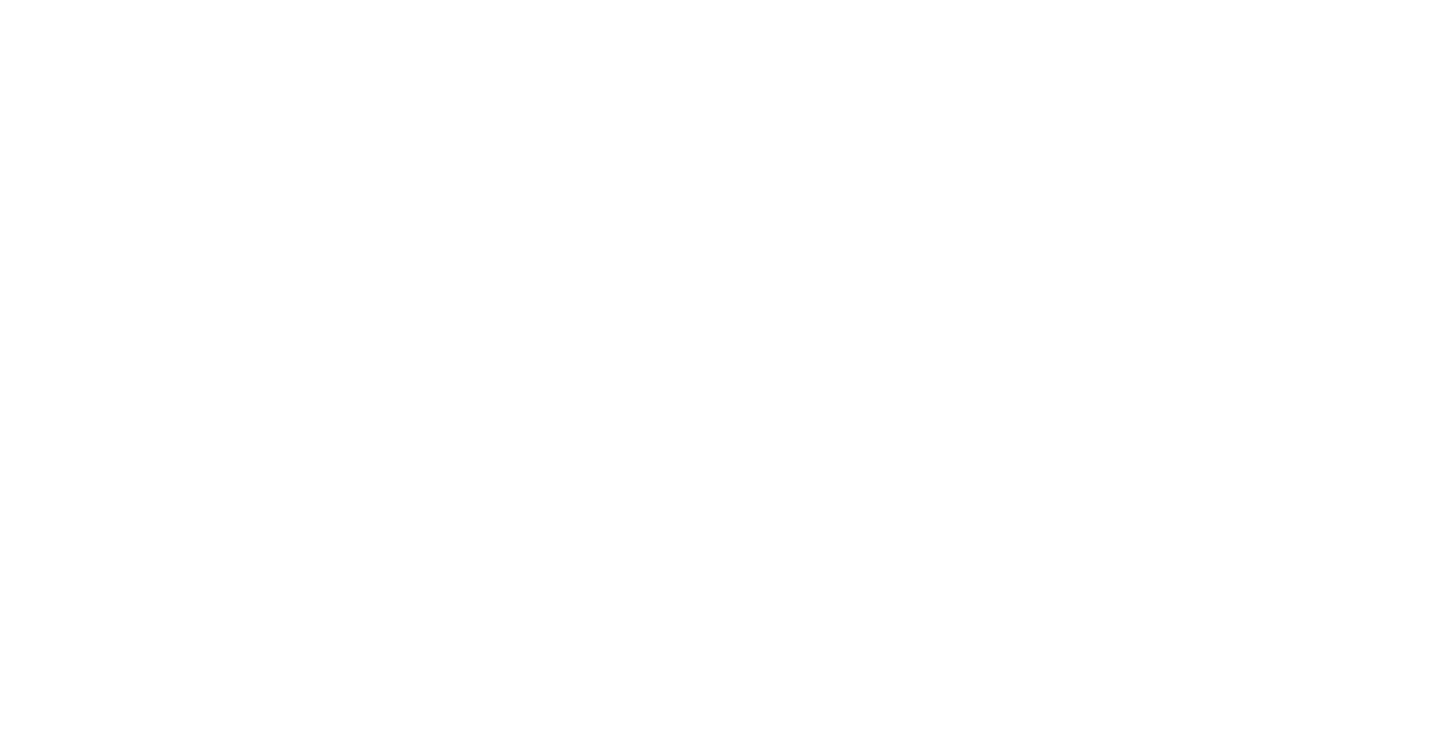scroll, scrollTop: 0, scrollLeft: 0, axis: both 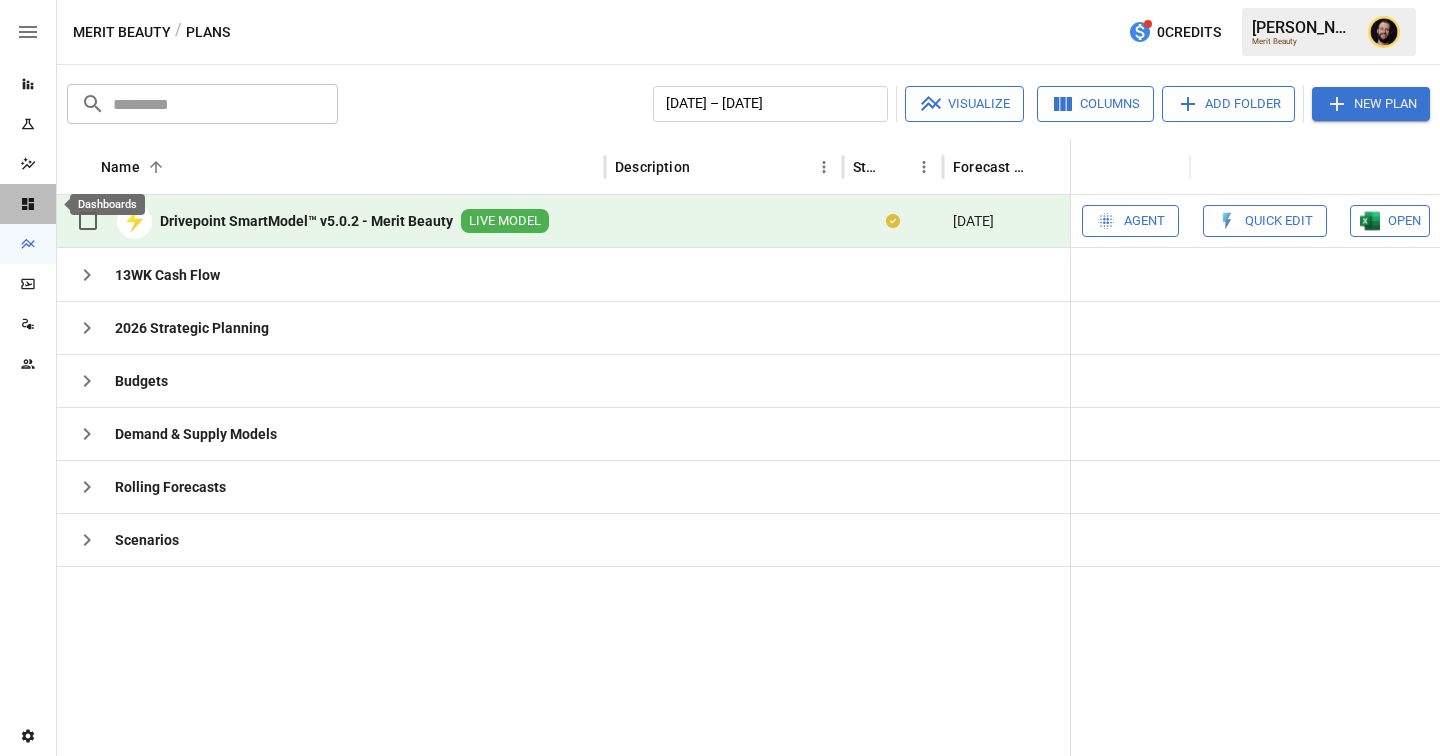 click 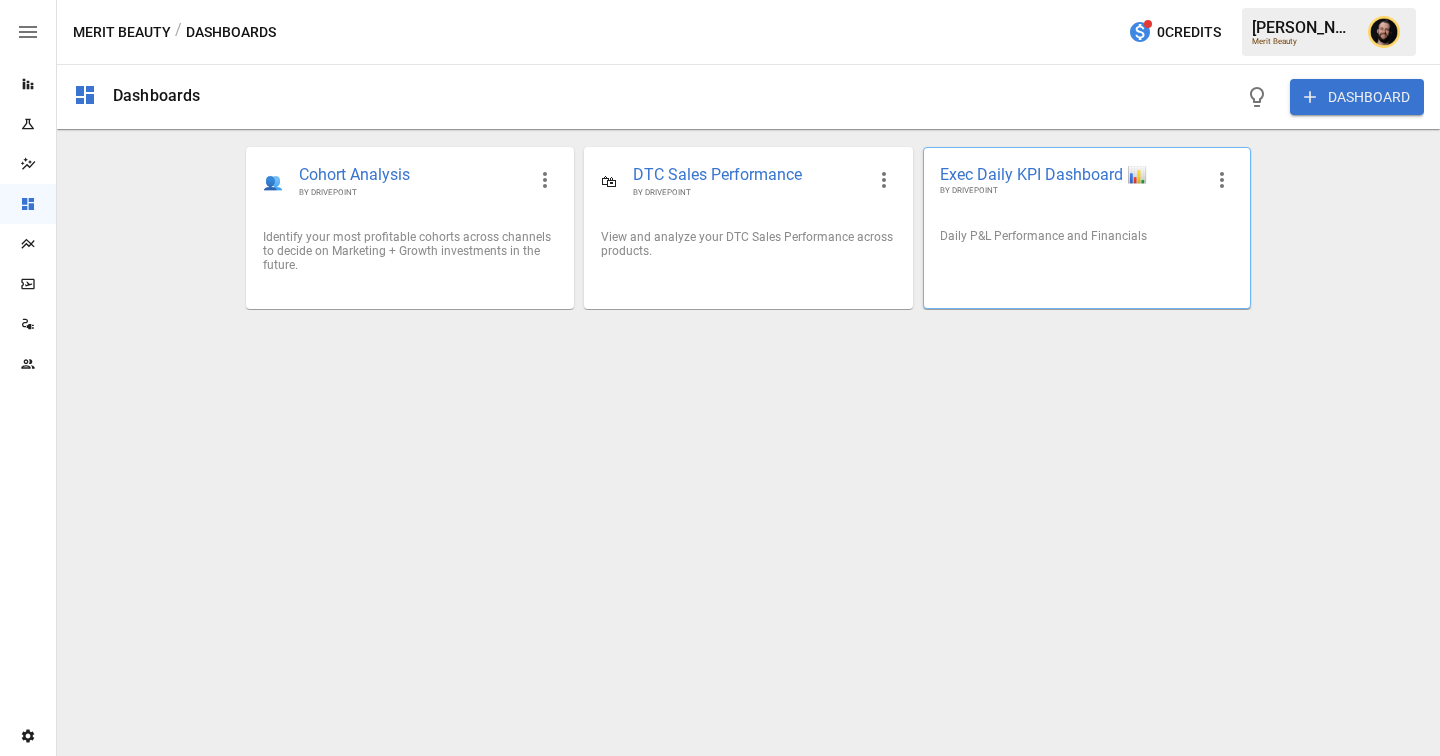 click 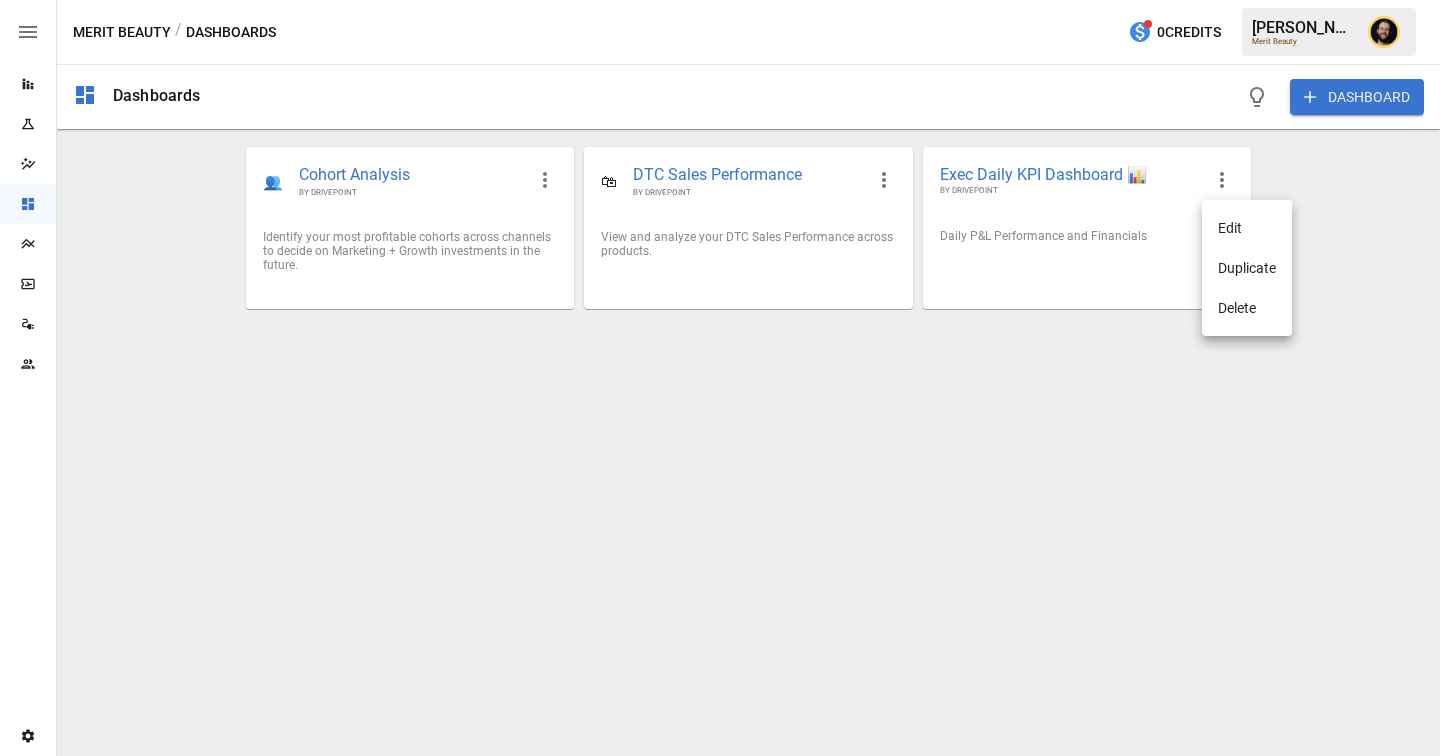 click on "Duplicate" at bounding box center (1247, 268) 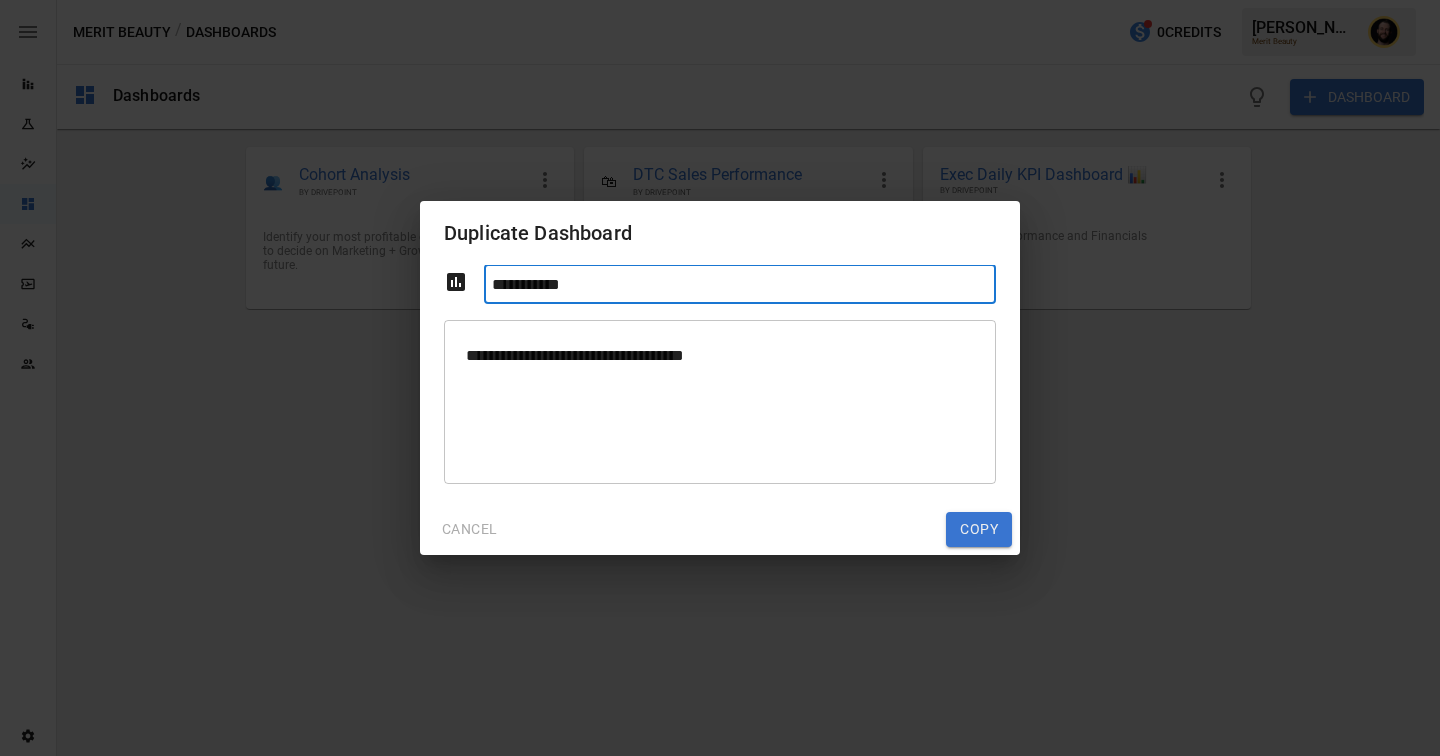 type on "**********" 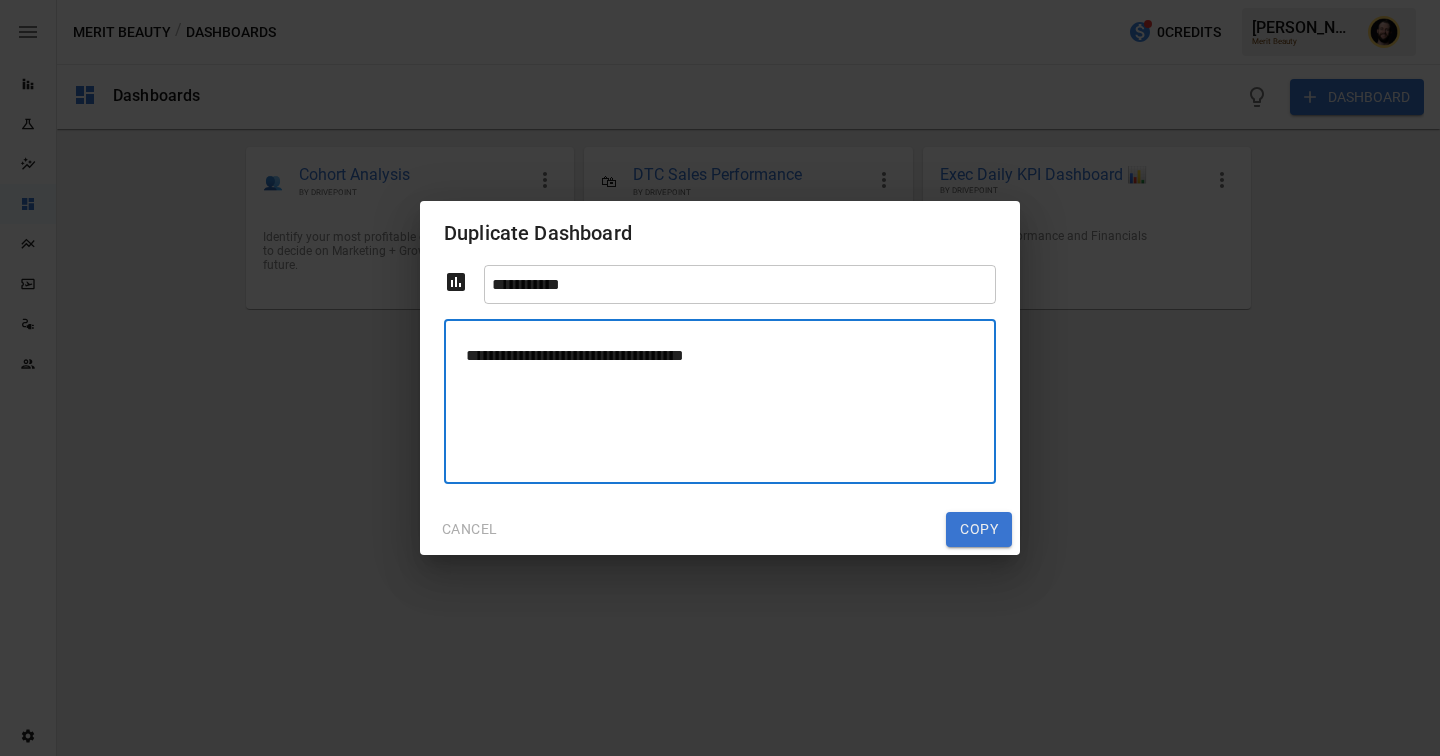 drag, startPoint x: 767, startPoint y: 358, endPoint x: 386, endPoint y: 335, distance: 381.6936 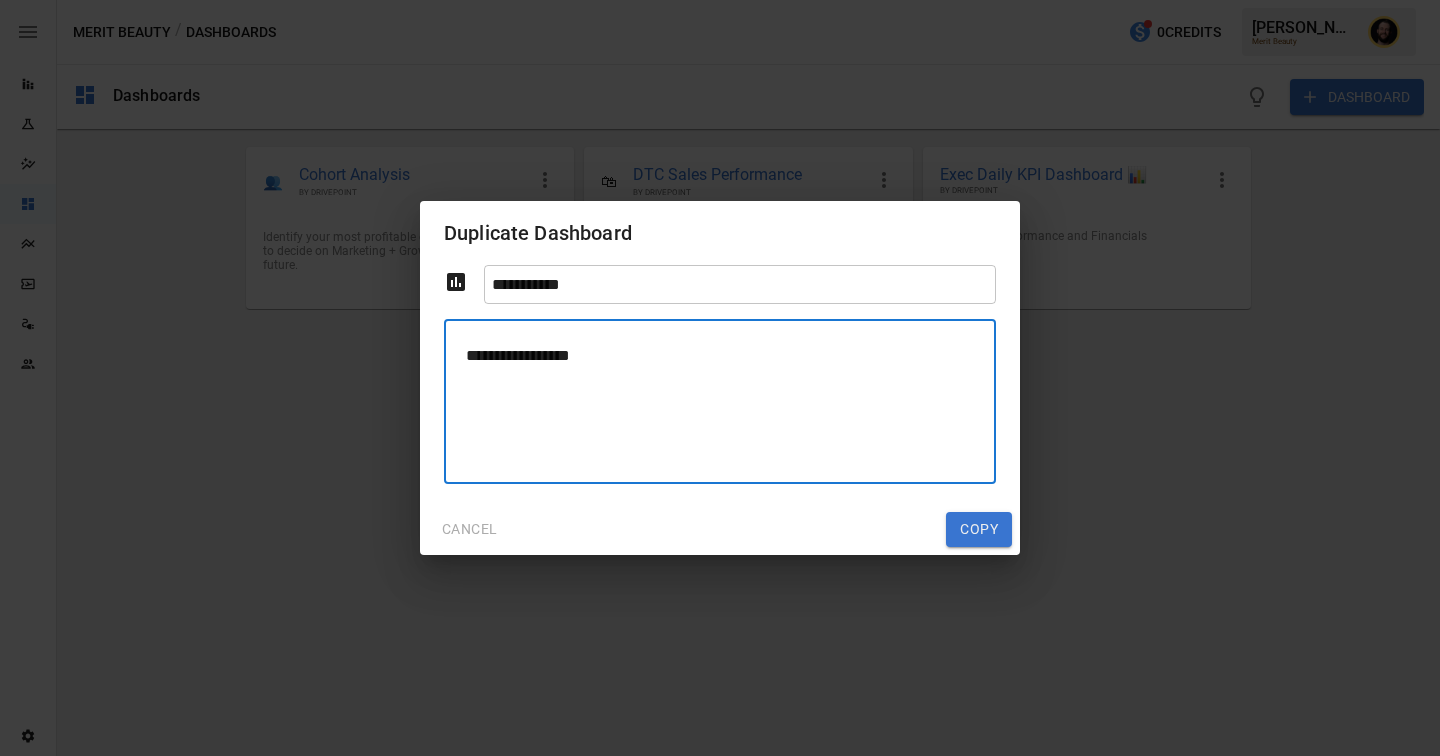 type on "**********" 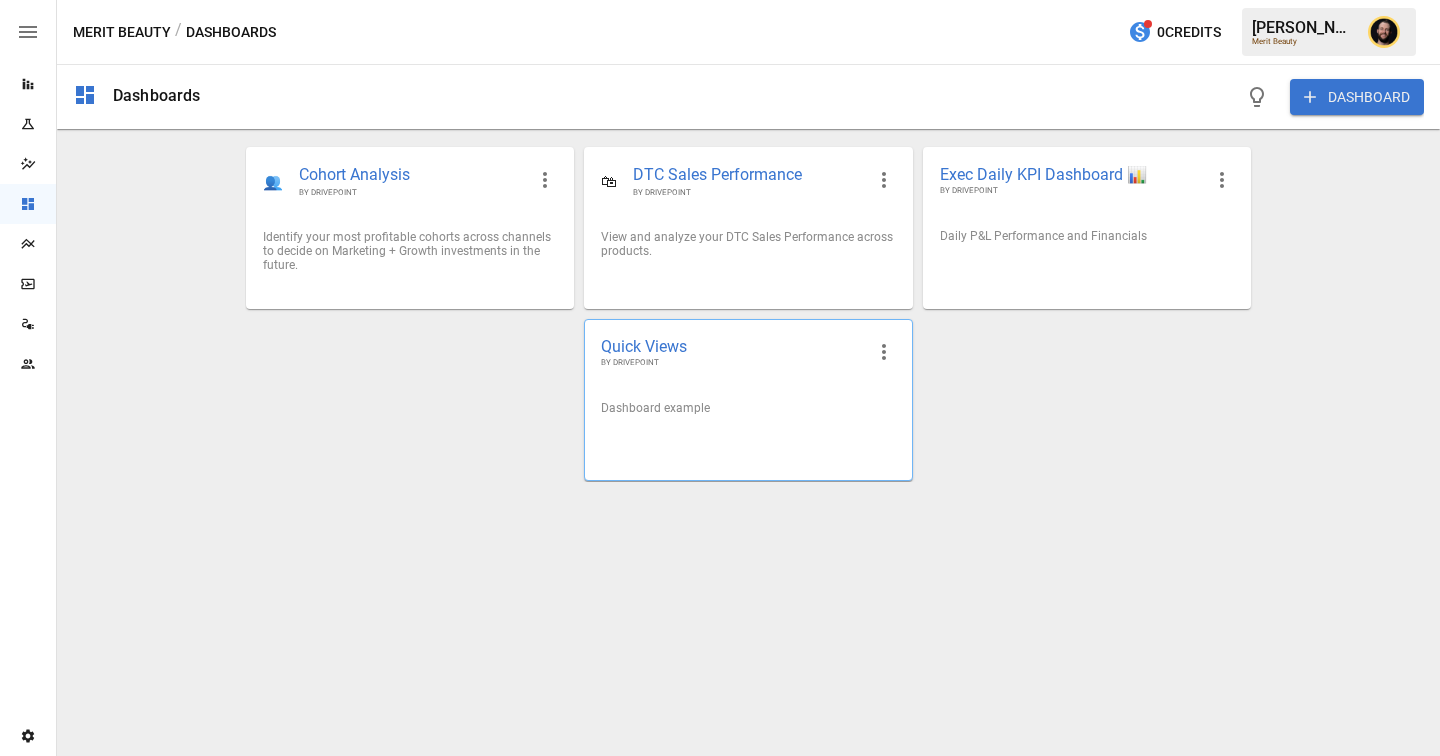 click on "BY DRIVEPOINT" at bounding box center [732, 363] 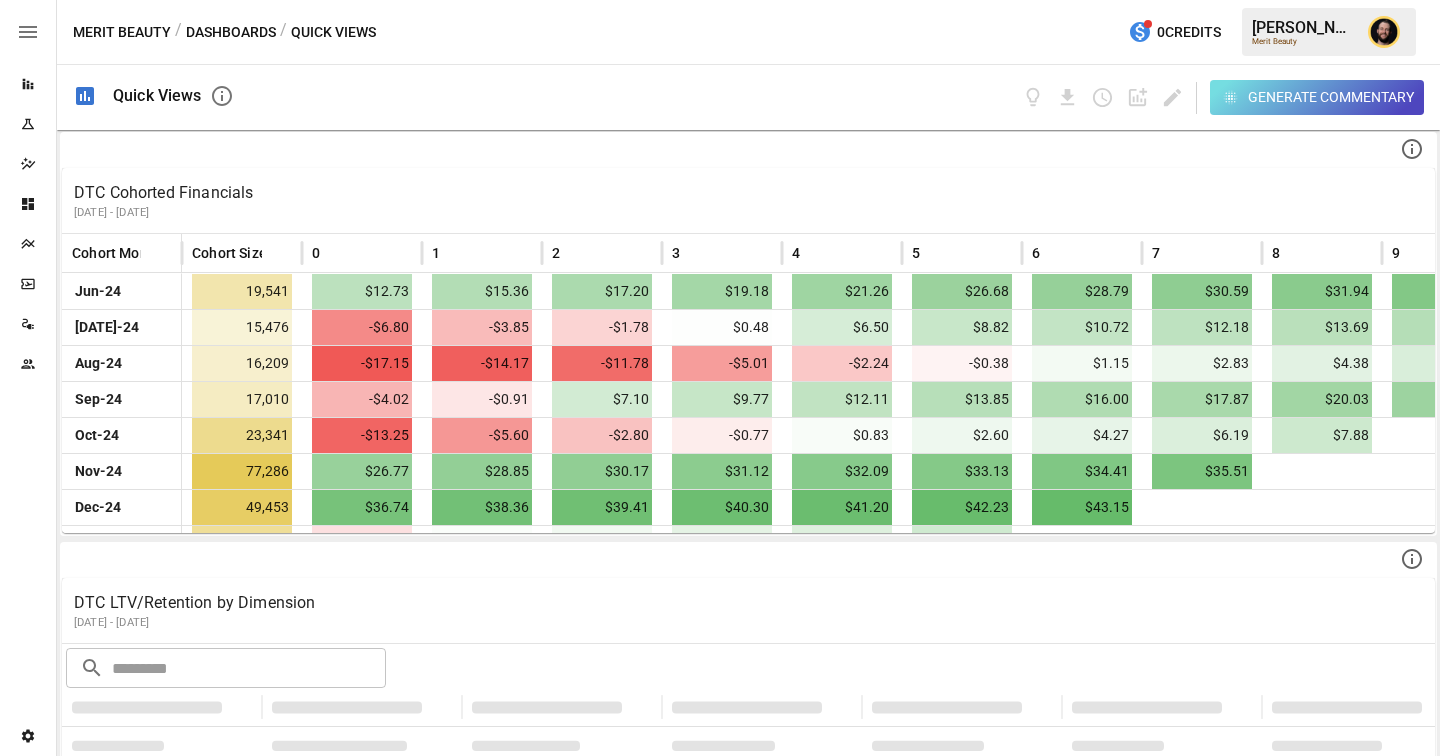 scroll, scrollTop: 2218, scrollLeft: 0, axis: vertical 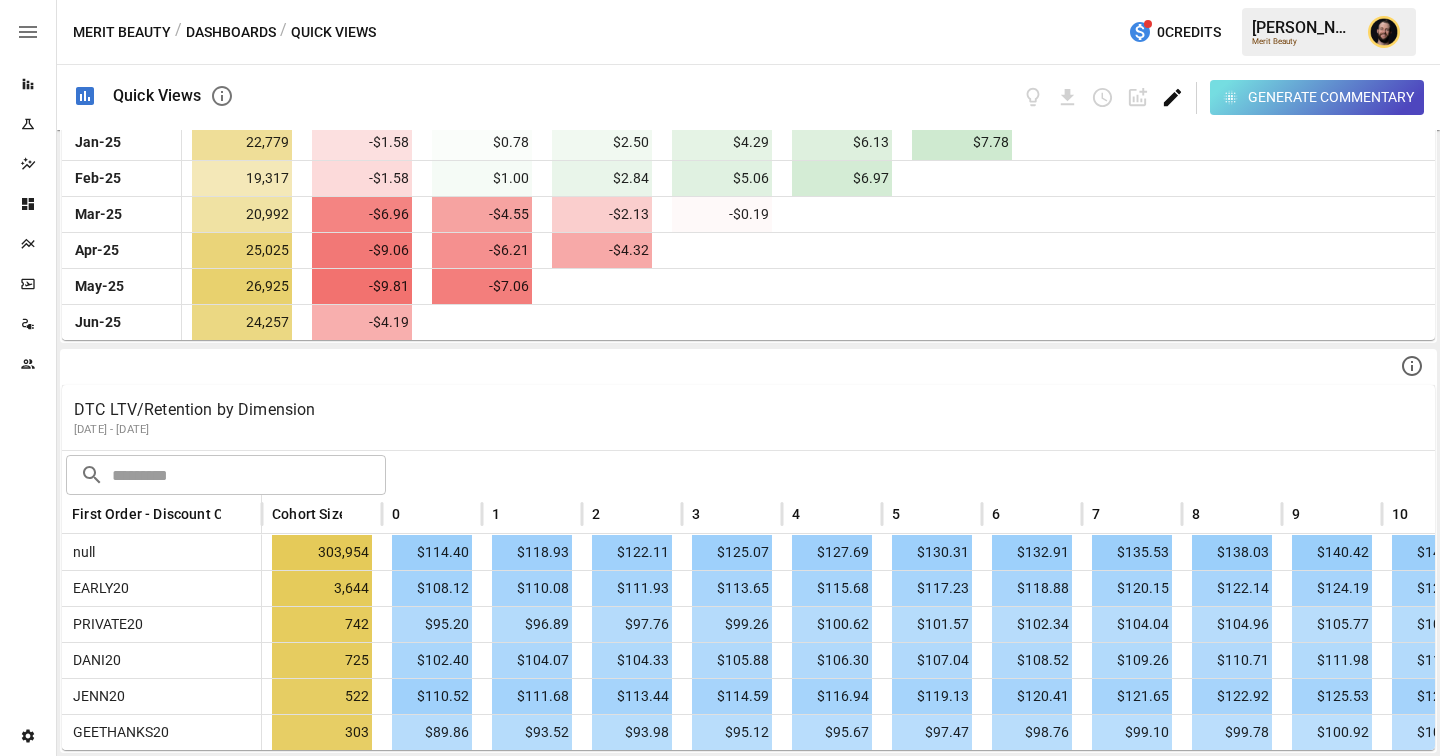 click 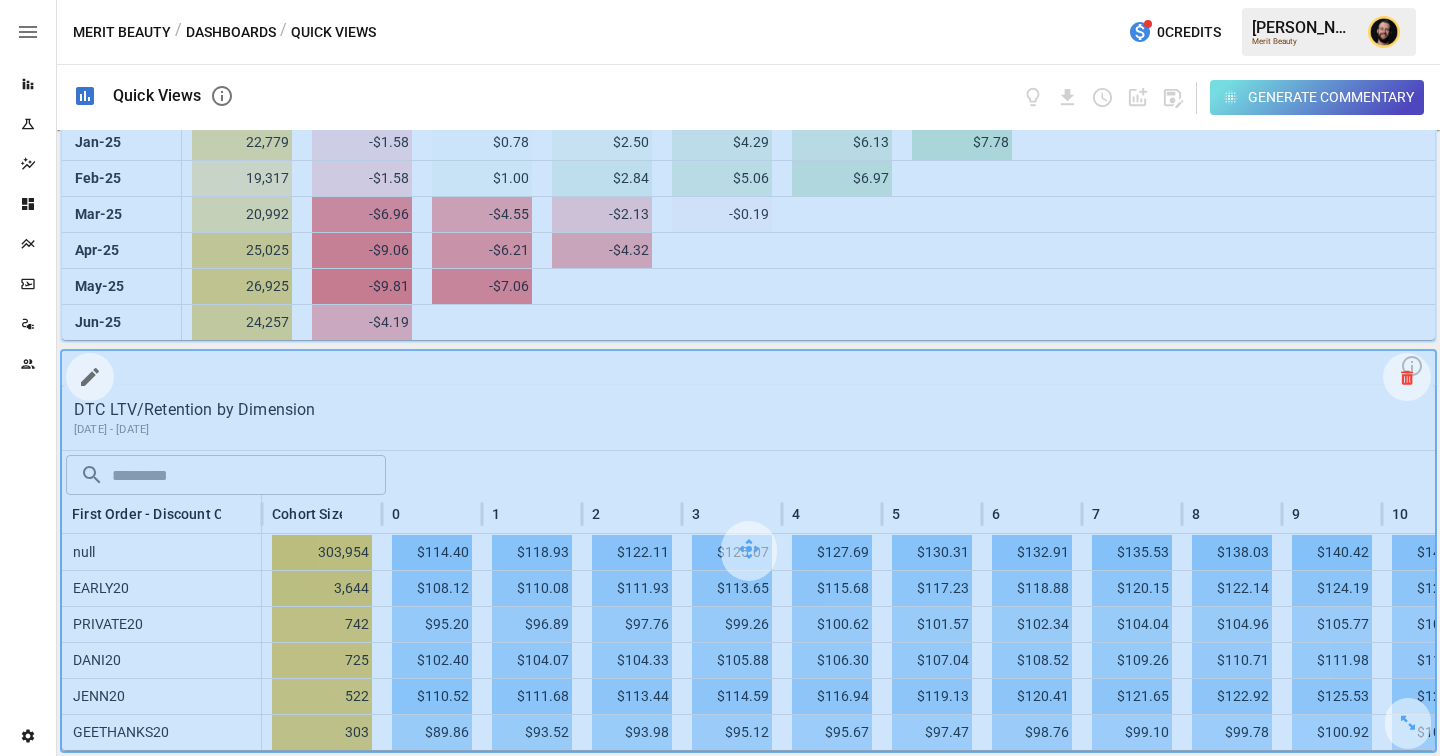 click at bounding box center (1407, 377) 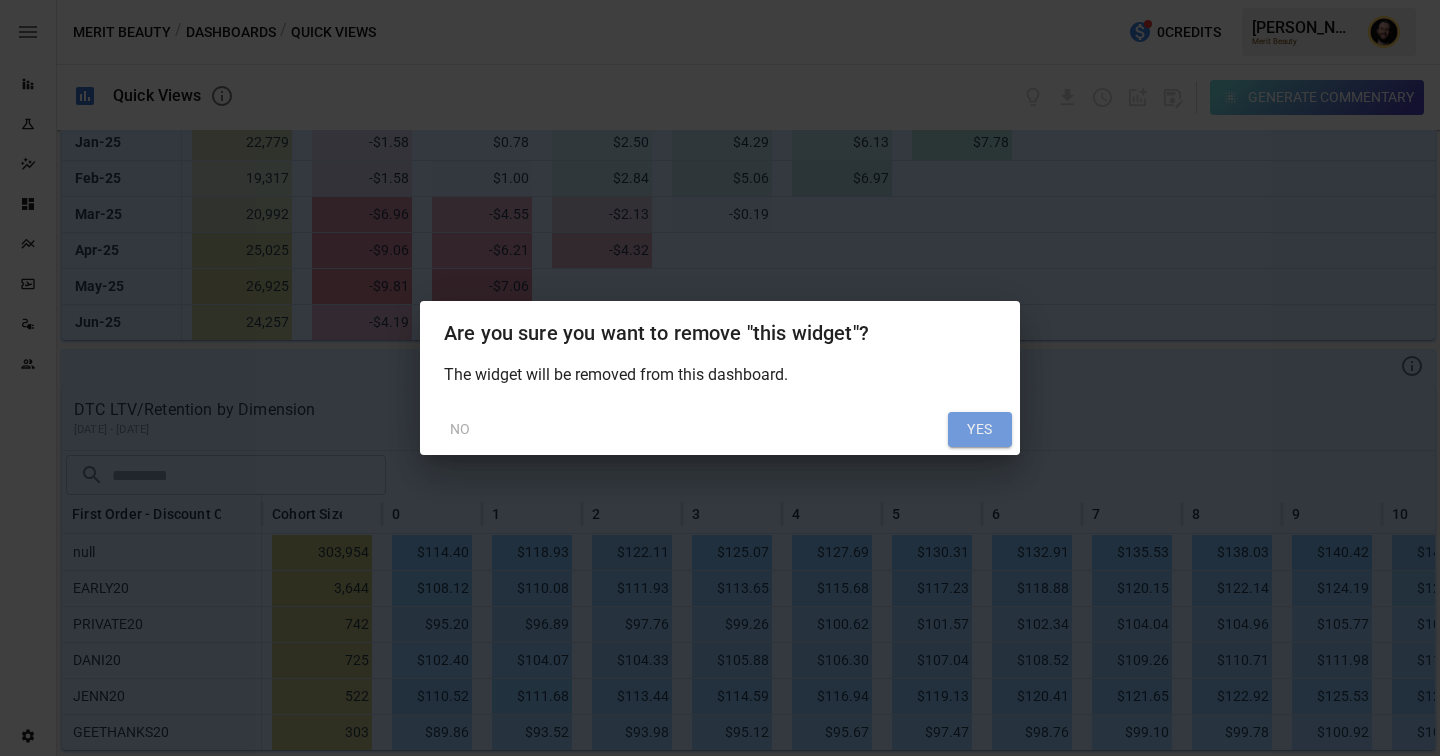 click on "YES" at bounding box center (980, 430) 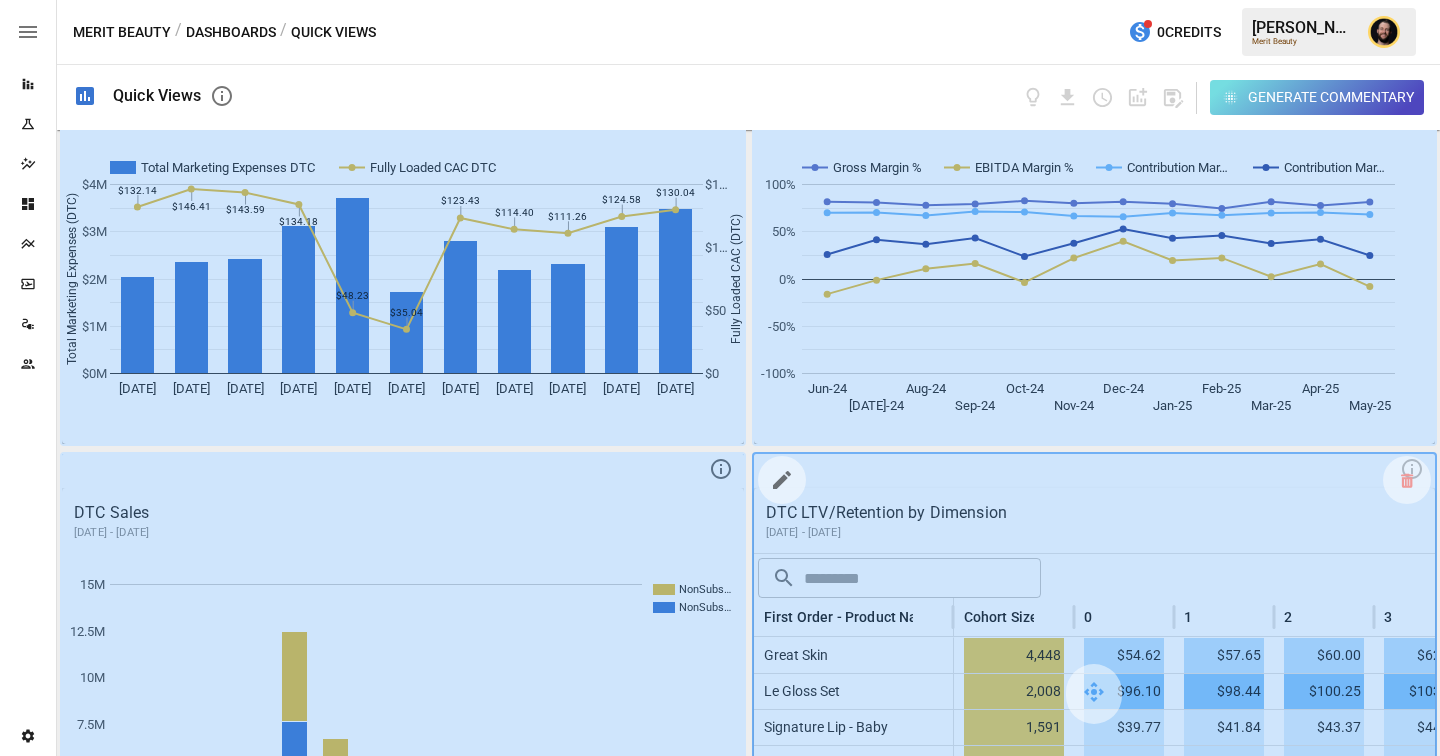 scroll, scrollTop: 1465, scrollLeft: 0, axis: vertical 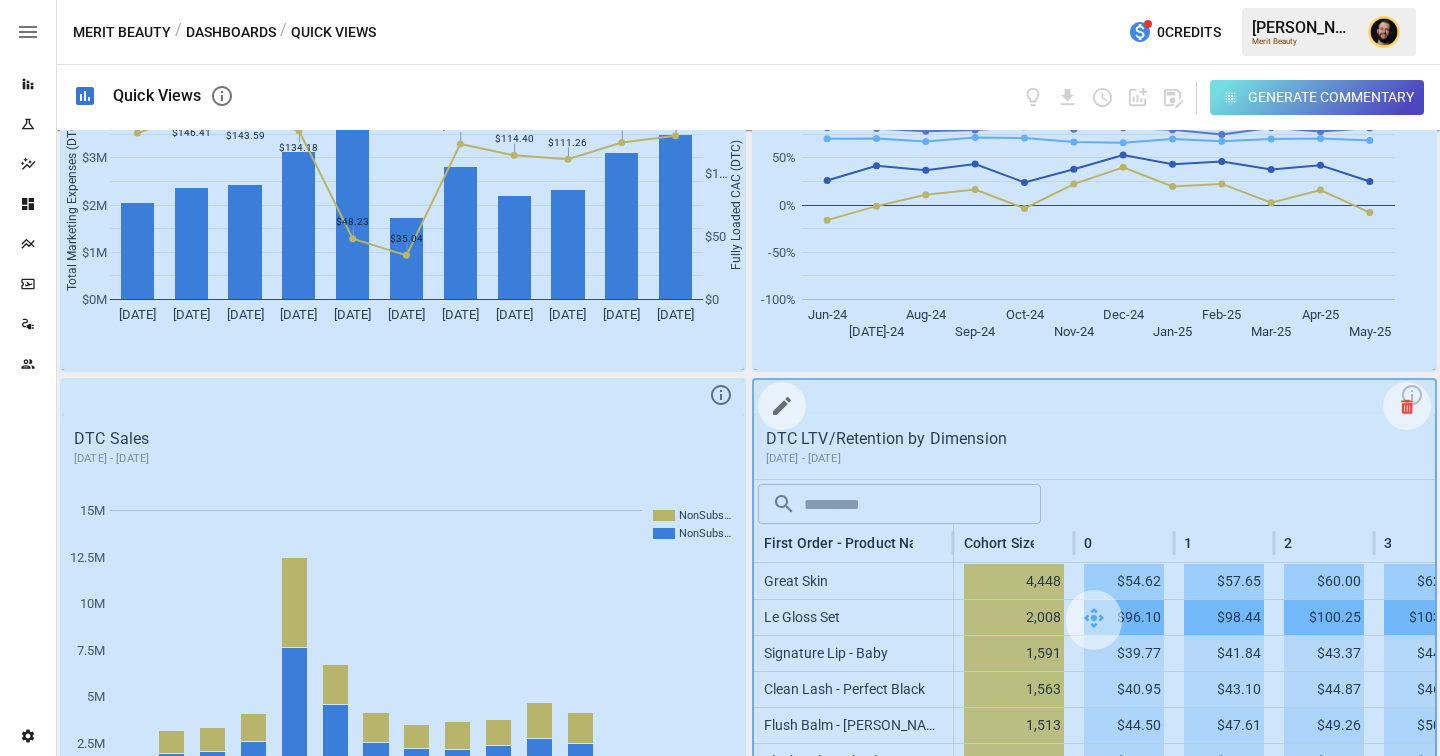 click at bounding box center [1407, 406] 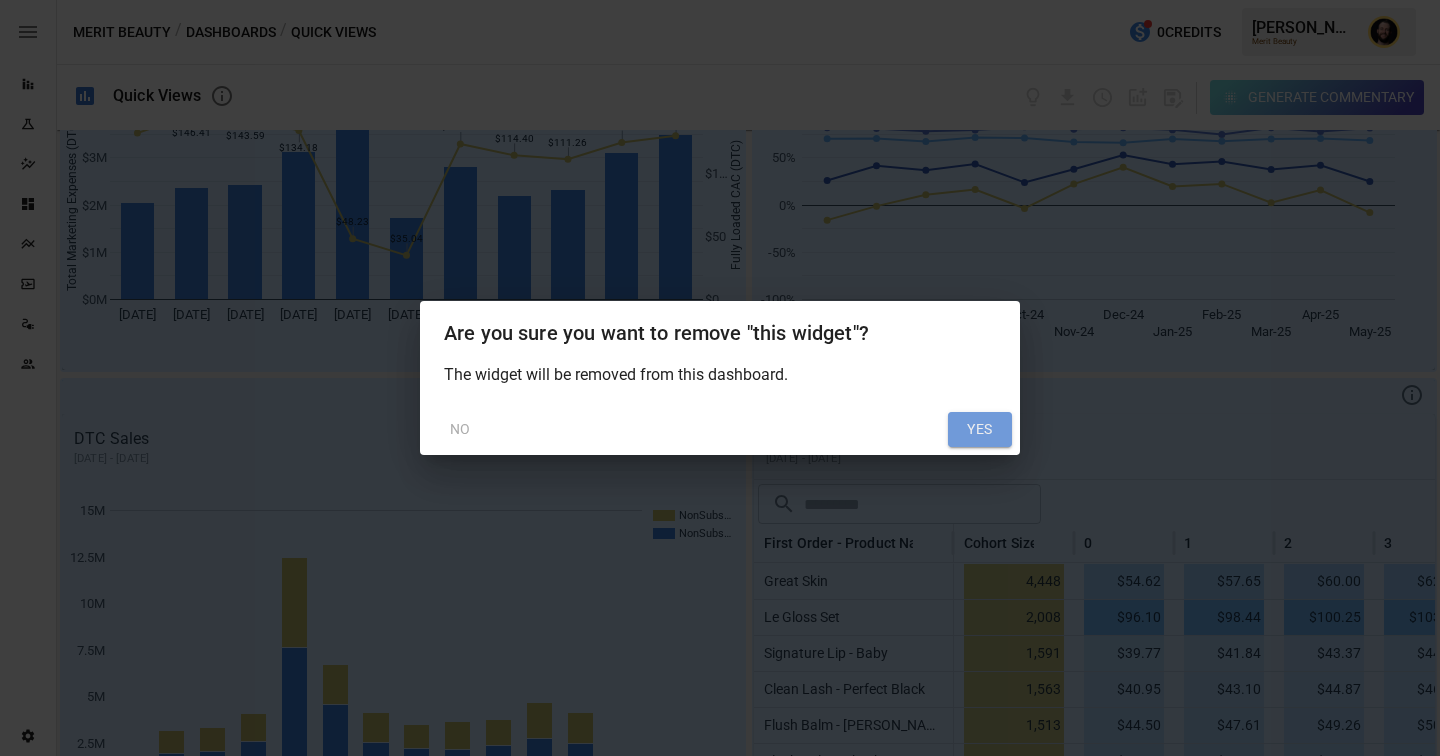 click on "YES" at bounding box center (980, 430) 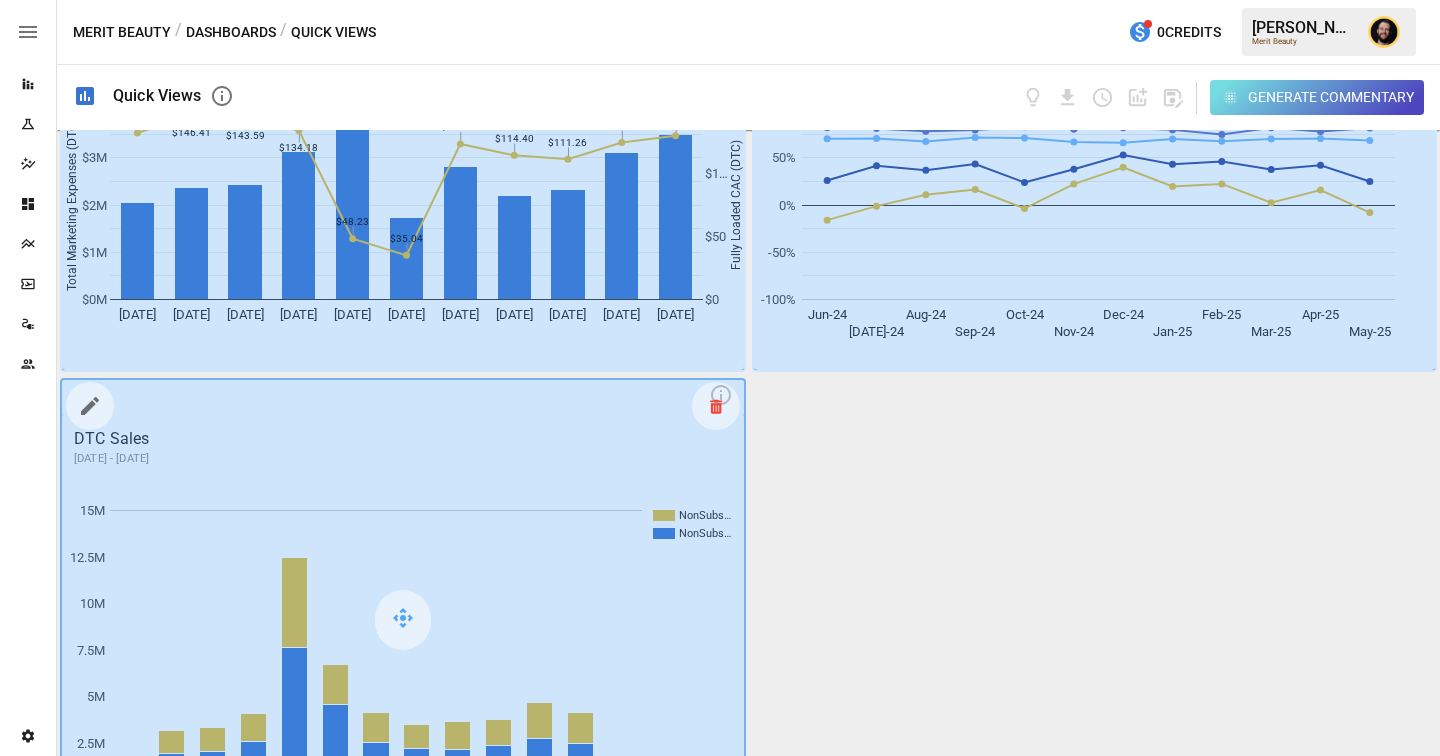 click at bounding box center [716, 406] 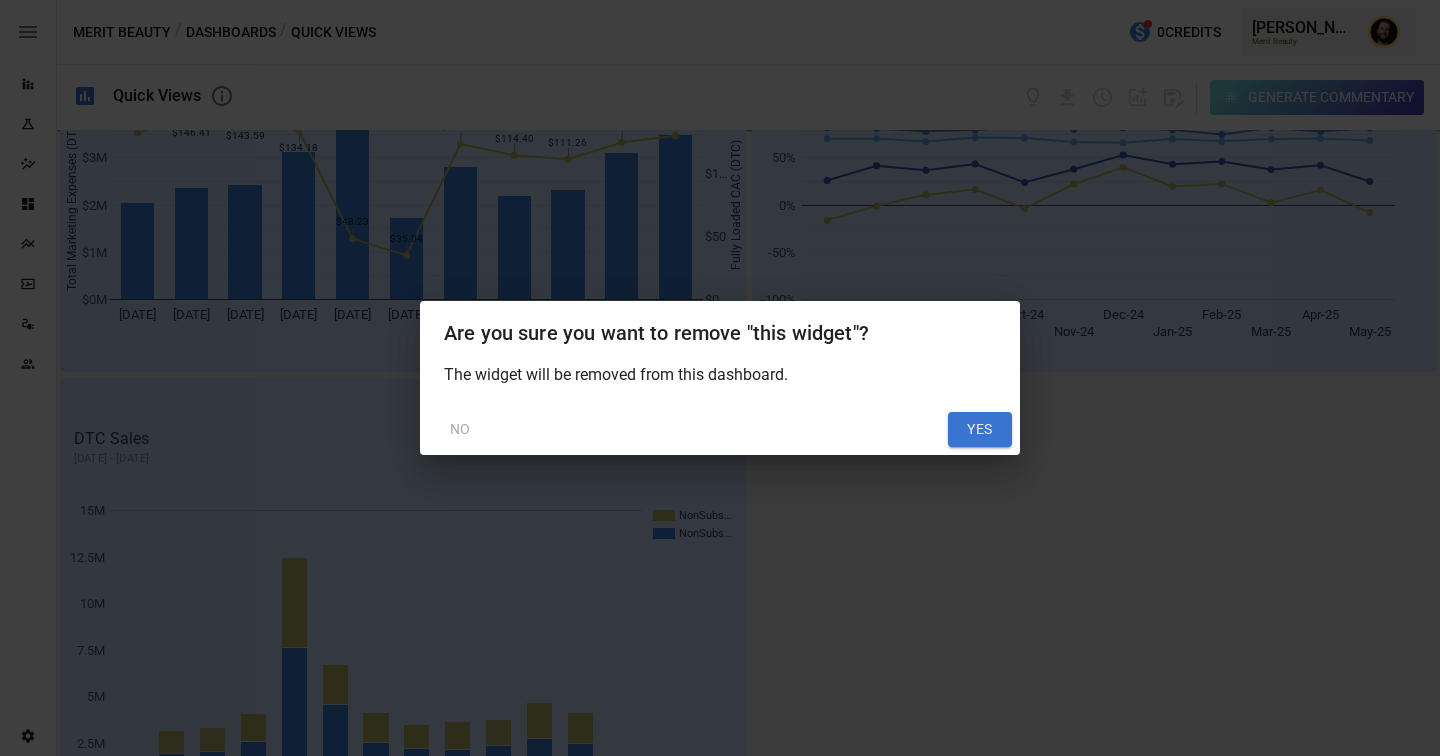 click on "Are you sure you want to remove "this widget"? The widget will be removed from this dashboard. NO YES" at bounding box center [720, 378] 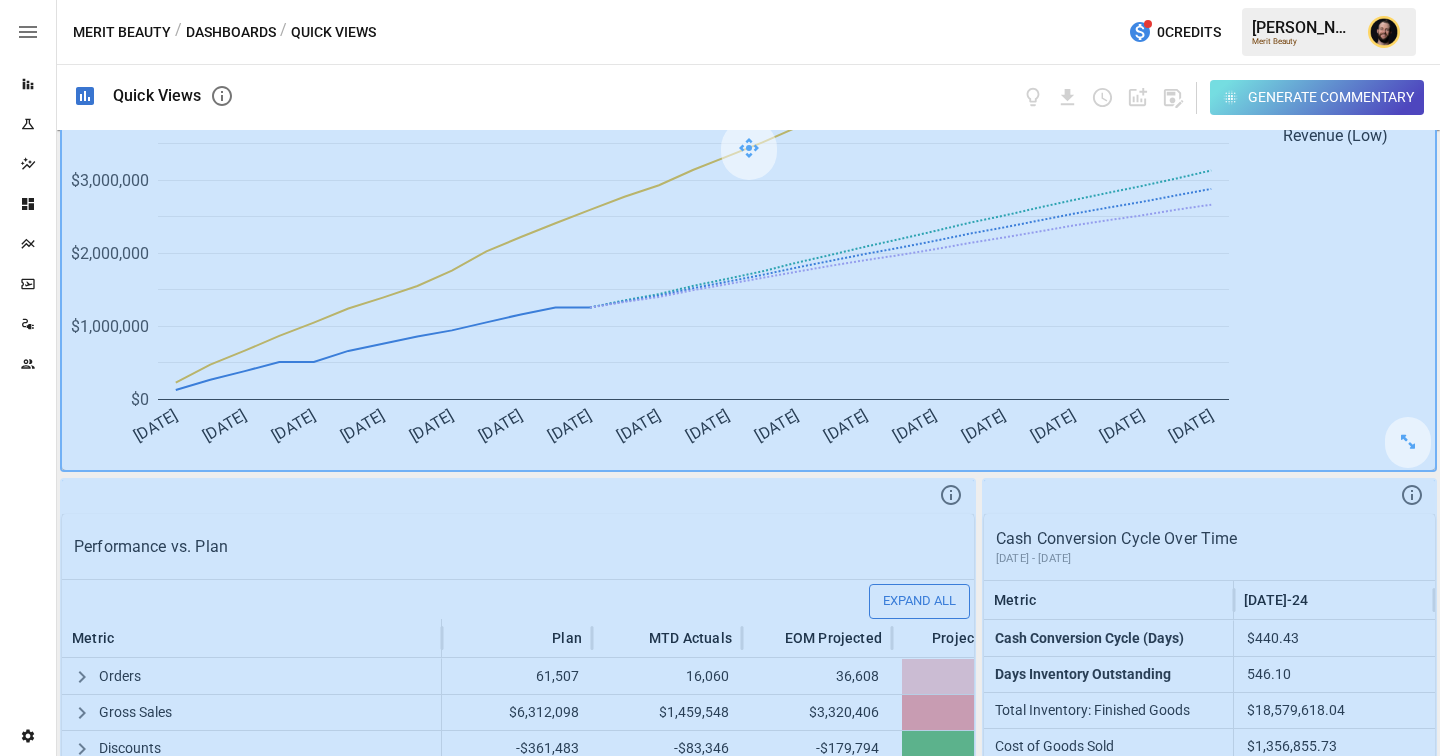 scroll, scrollTop: 621, scrollLeft: 0, axis: vertical 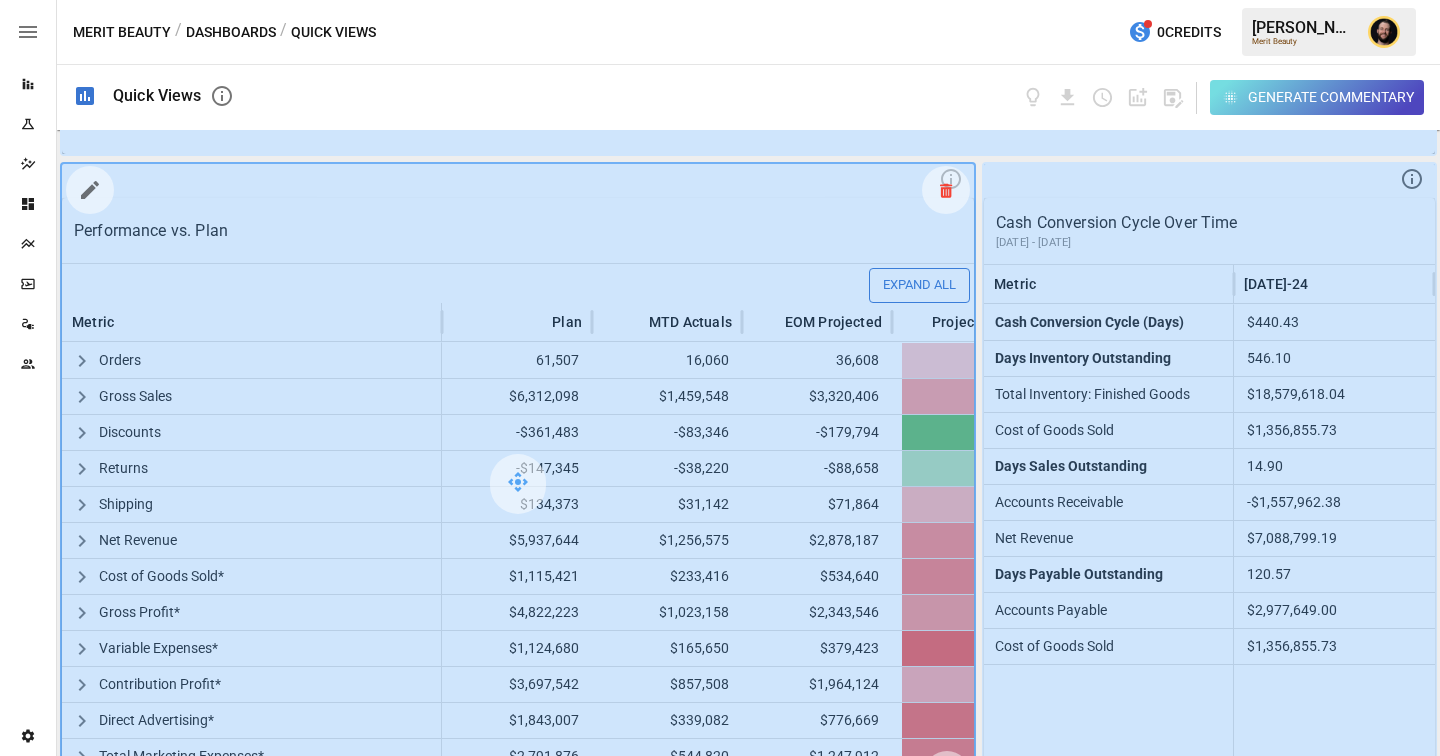 click at bounding box center (946, 190) 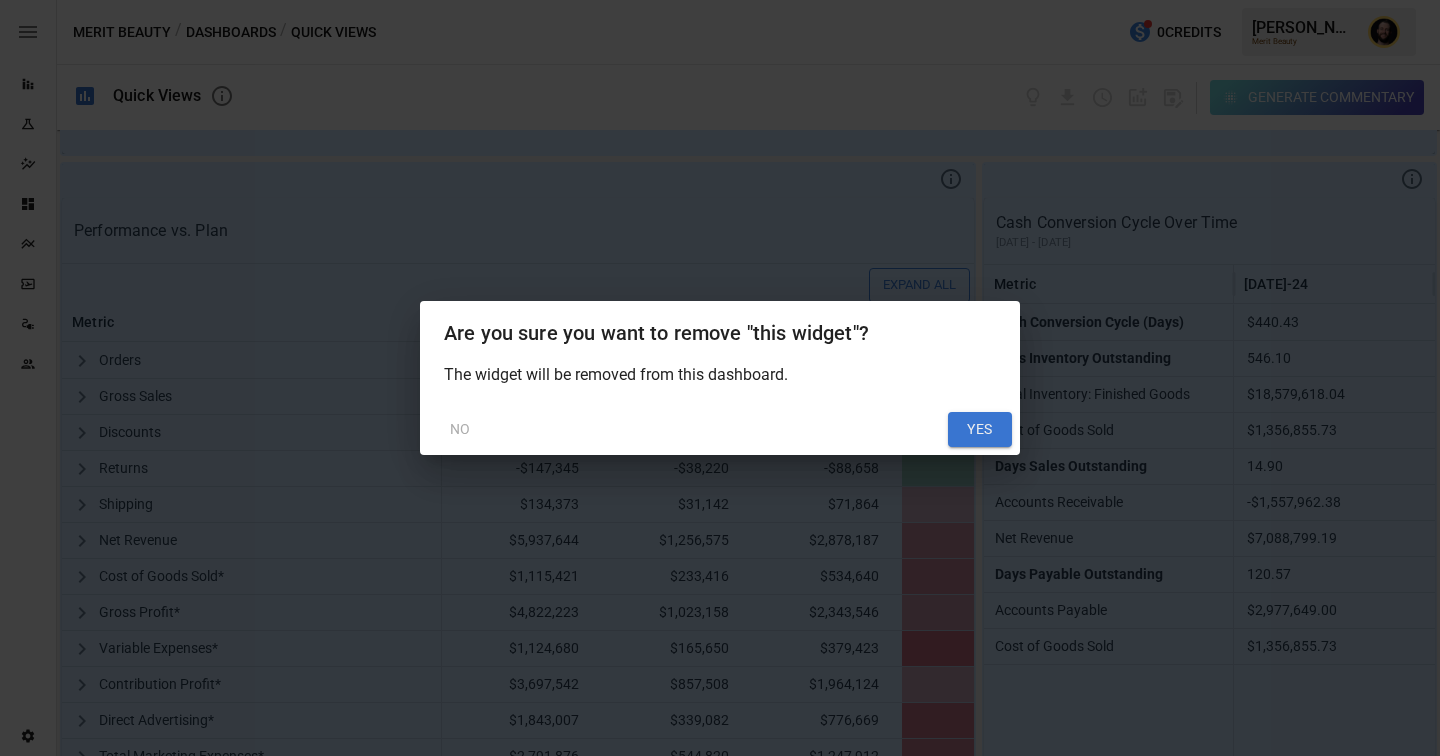 click on "YES" at bounding box center (980, 430) 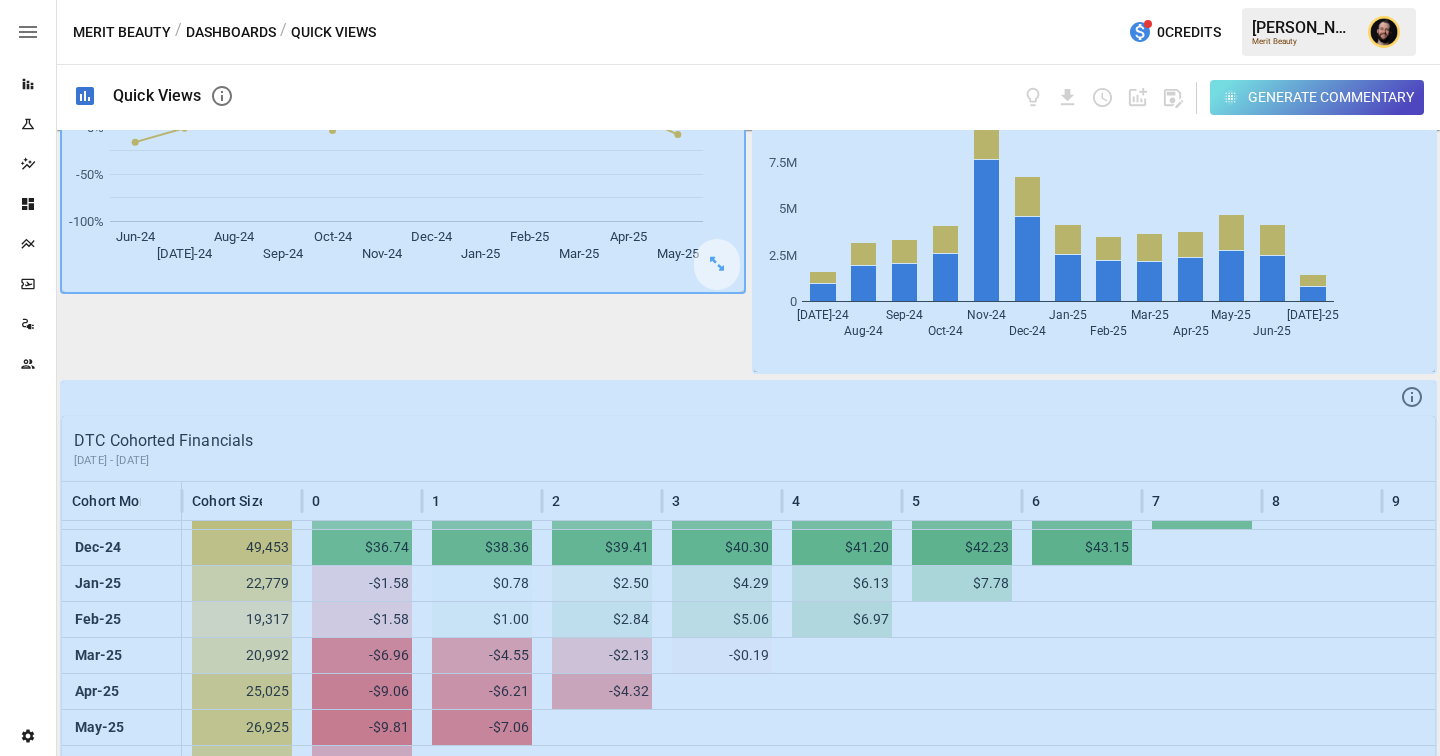 scroll, scrollTop: 1574, scrollLeft: 0, axis: vertical 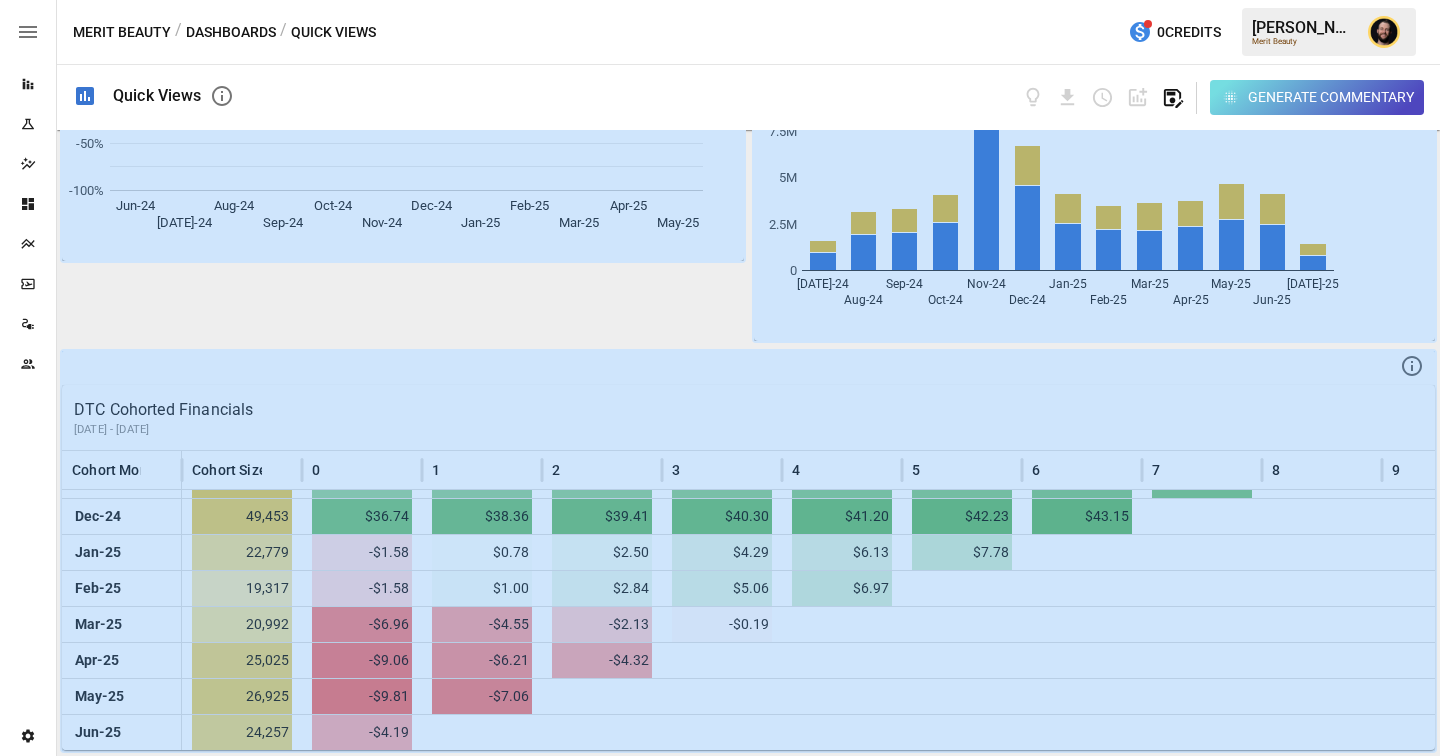 click 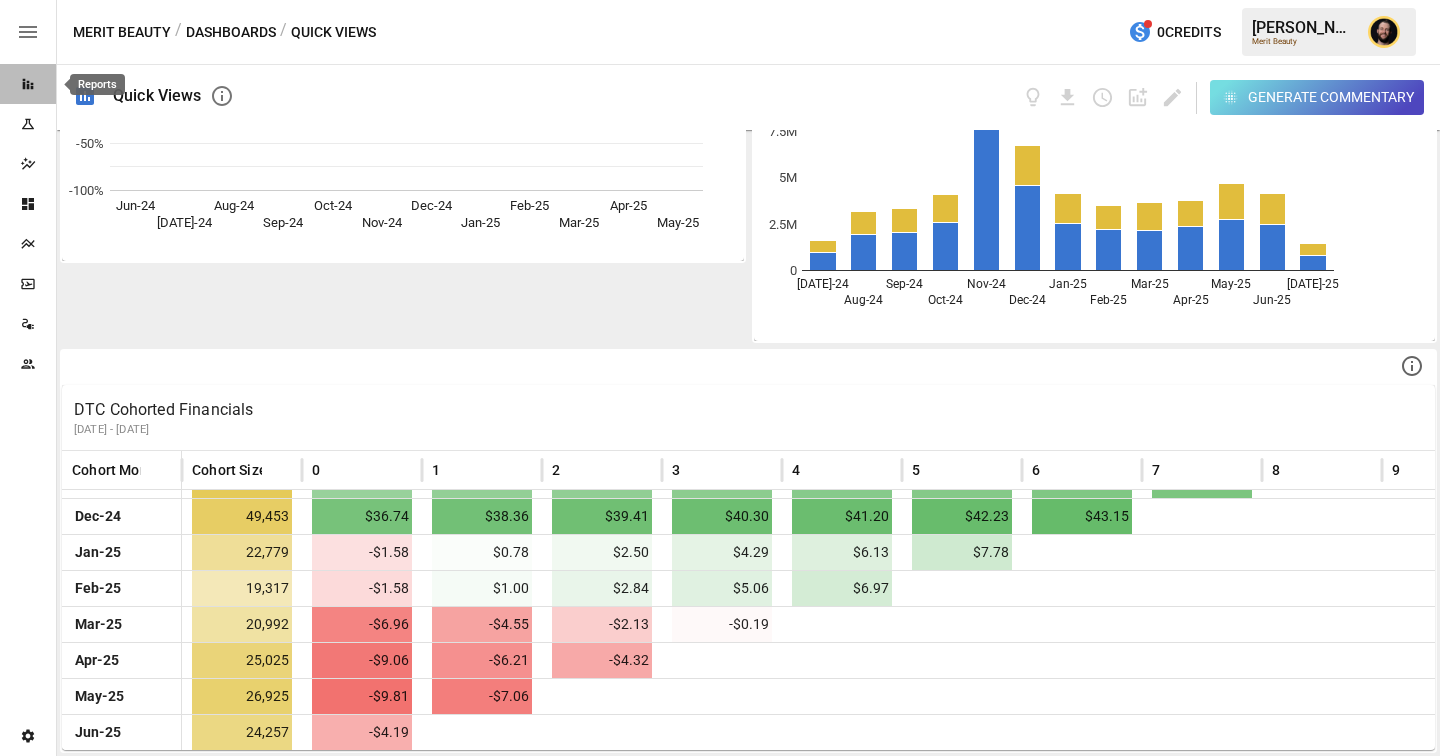 click at bounding box center [28, 84] 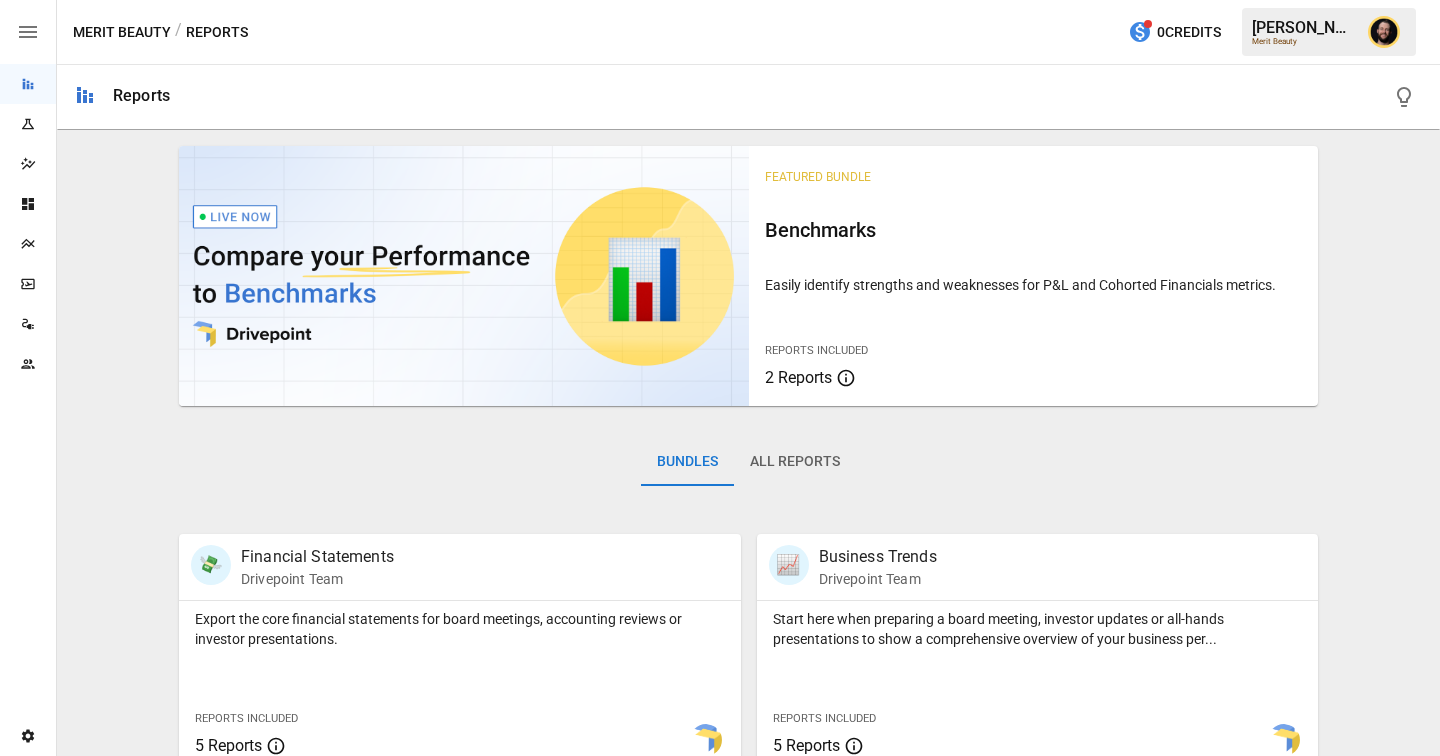 scroll, scrollTop: 794, scrollLeft: 0, axis: vertical 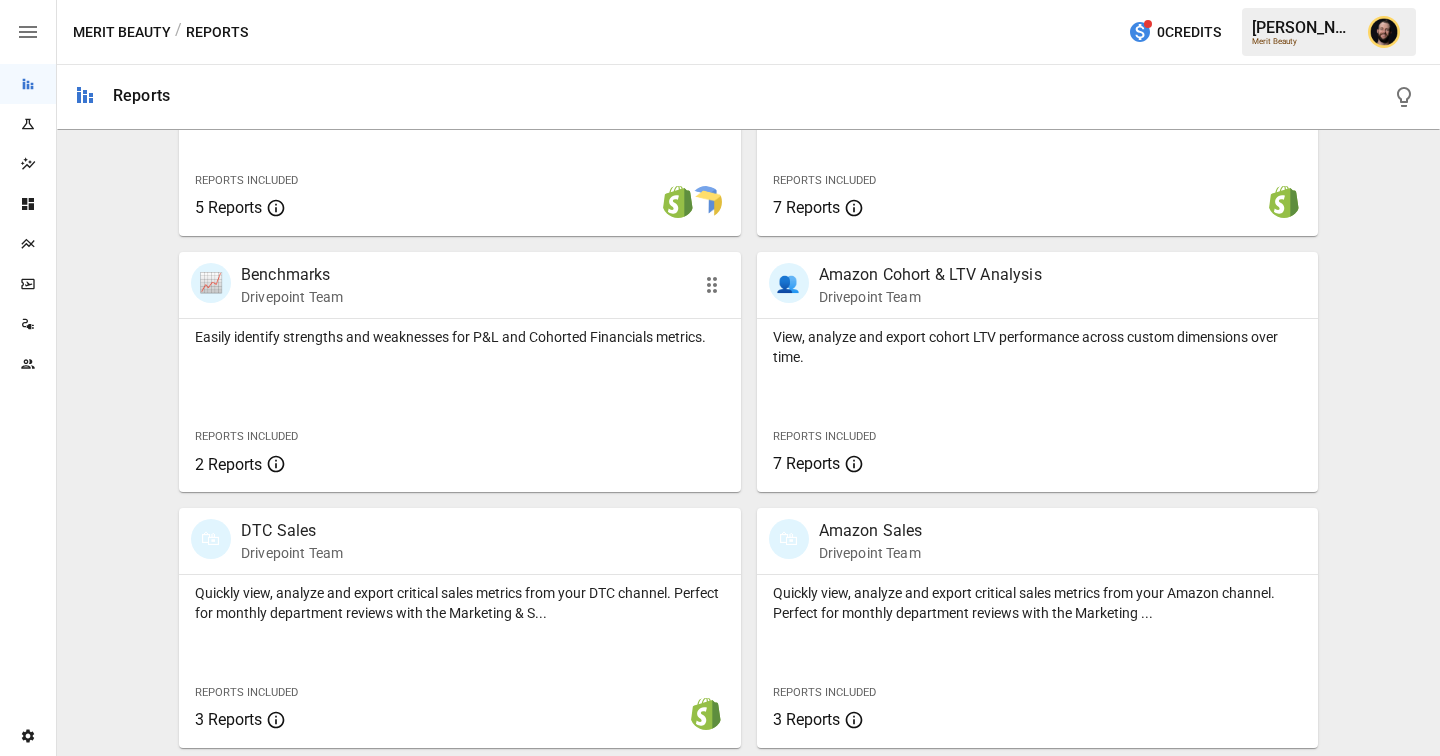 click on "Reports Included 2 Reports" at bounding box center (296, 449) 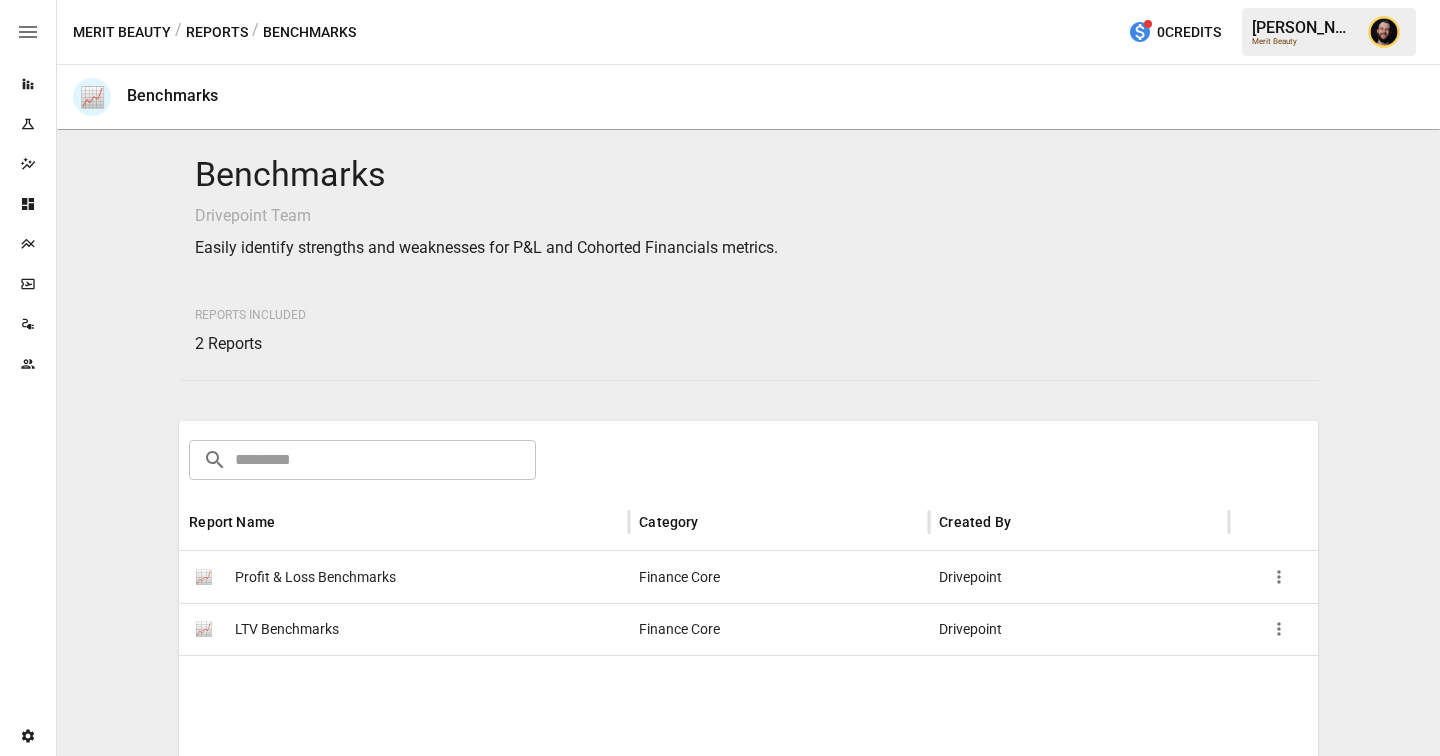 scroll, scrollTop: 275, scrollLeft: 0, axis: vertical 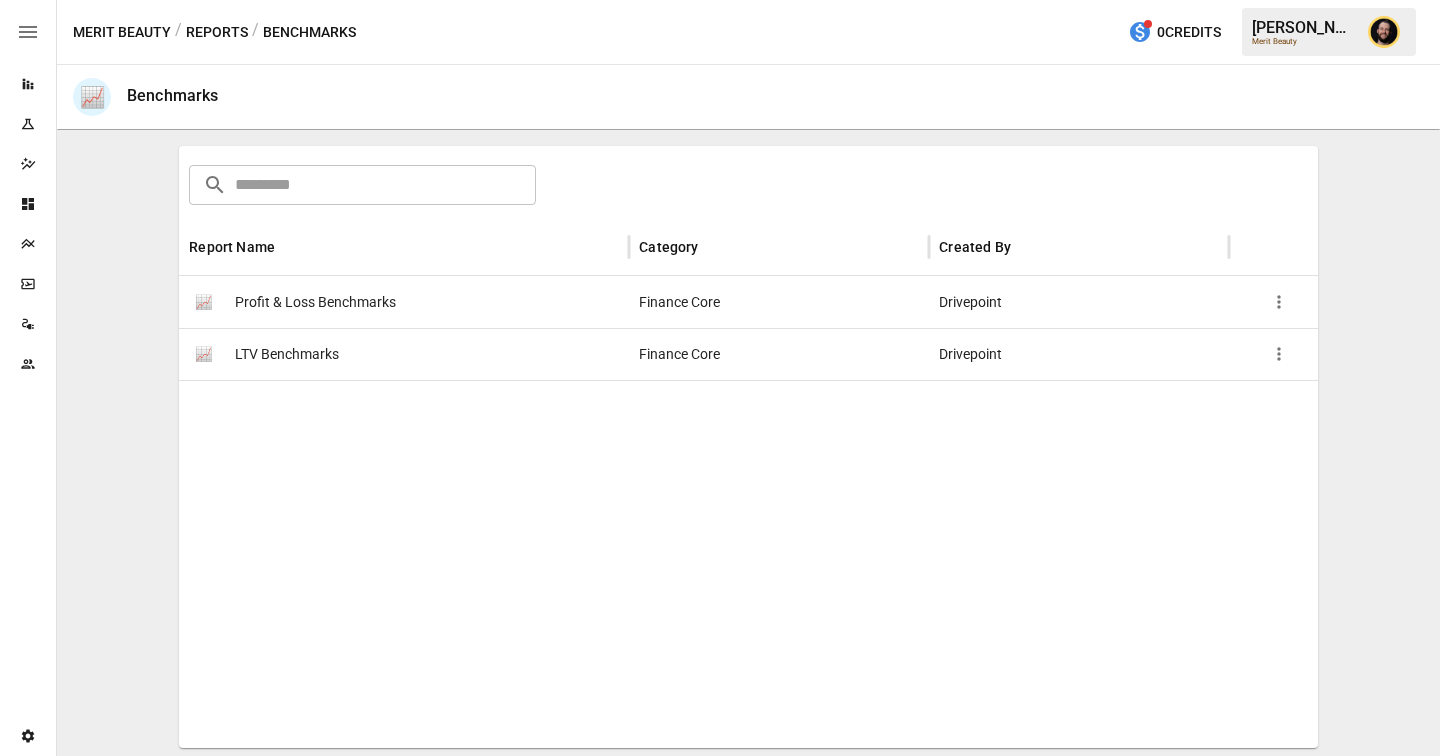 click on "Profit & Loss Benchmarks" at bounding box center (315, 302) 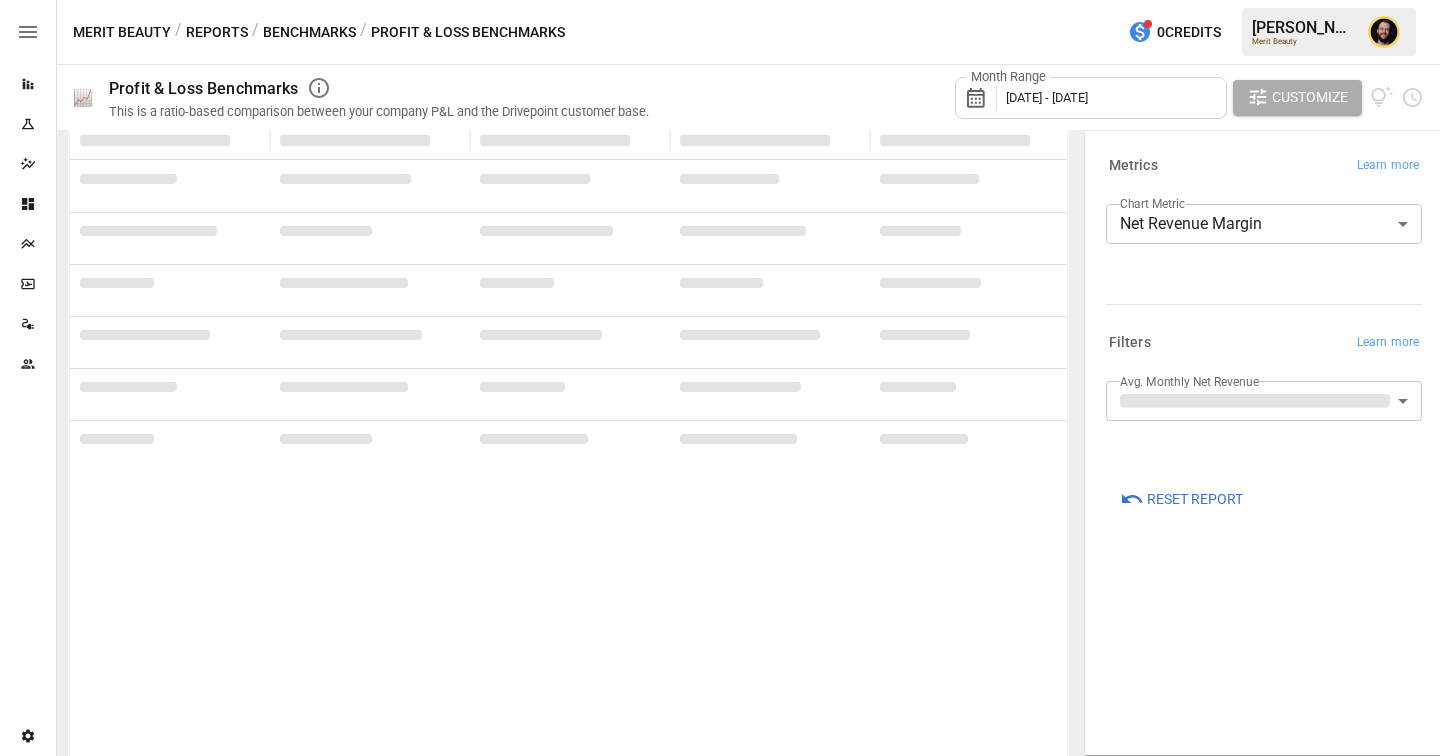 scroll, scrollTop: 399, scrollLeft: 0, axis: vertical 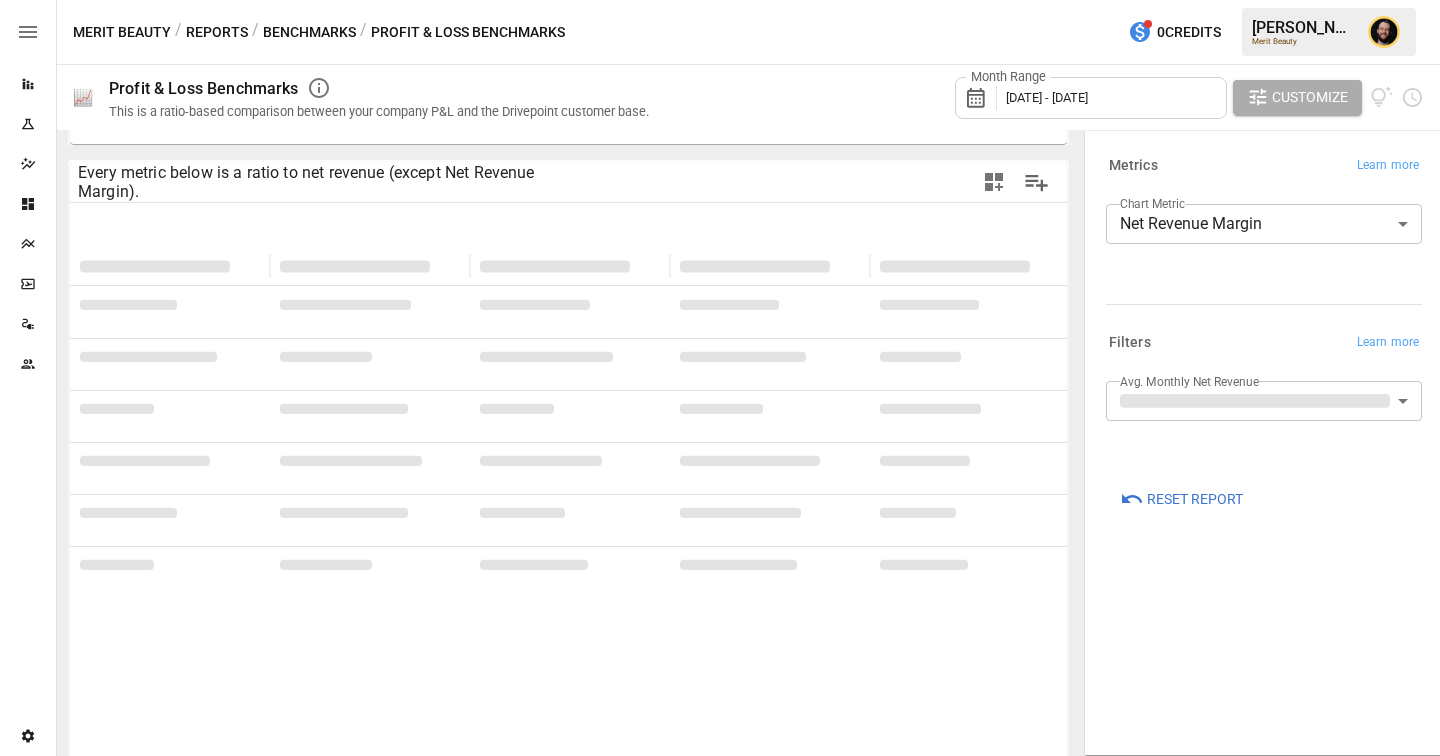 click 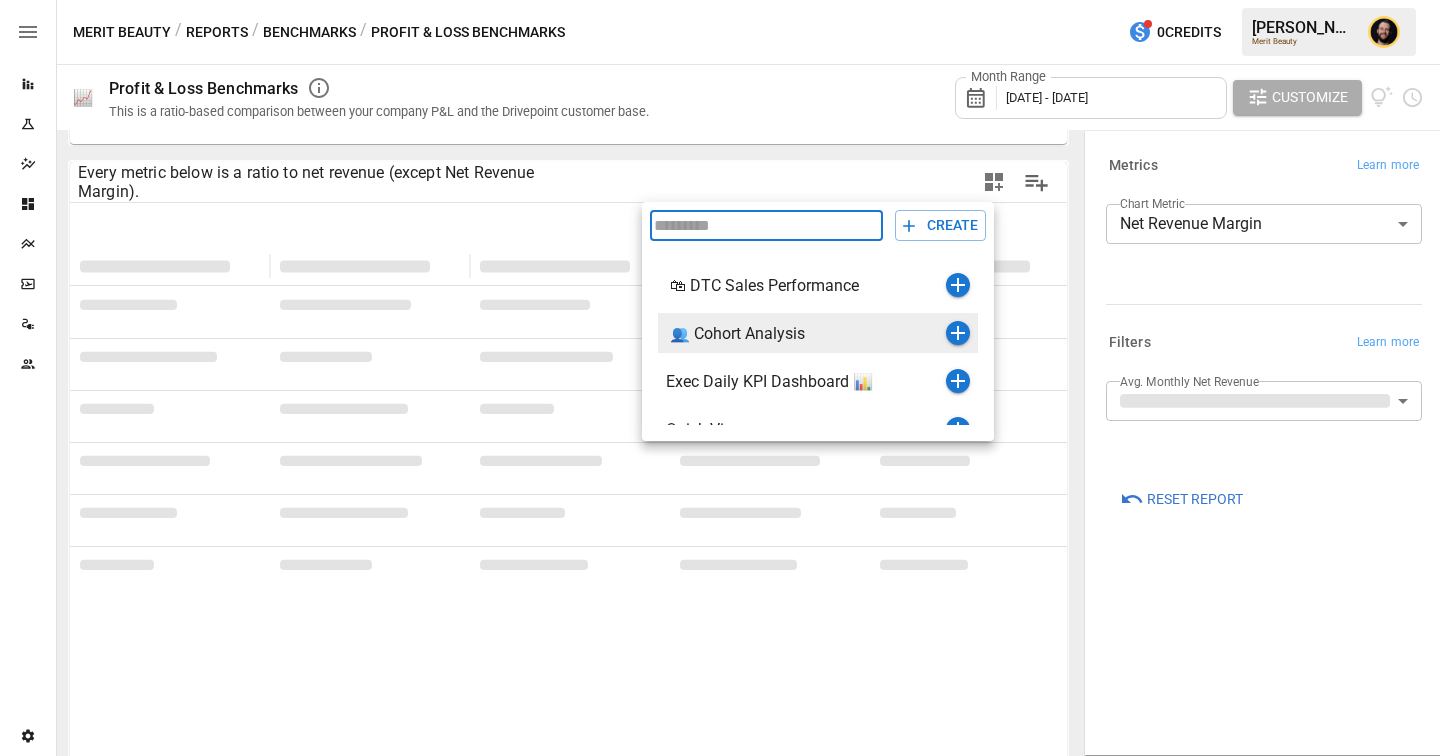 scroll, scrollTop: 24, scrollLeft: 0, axis: vertical 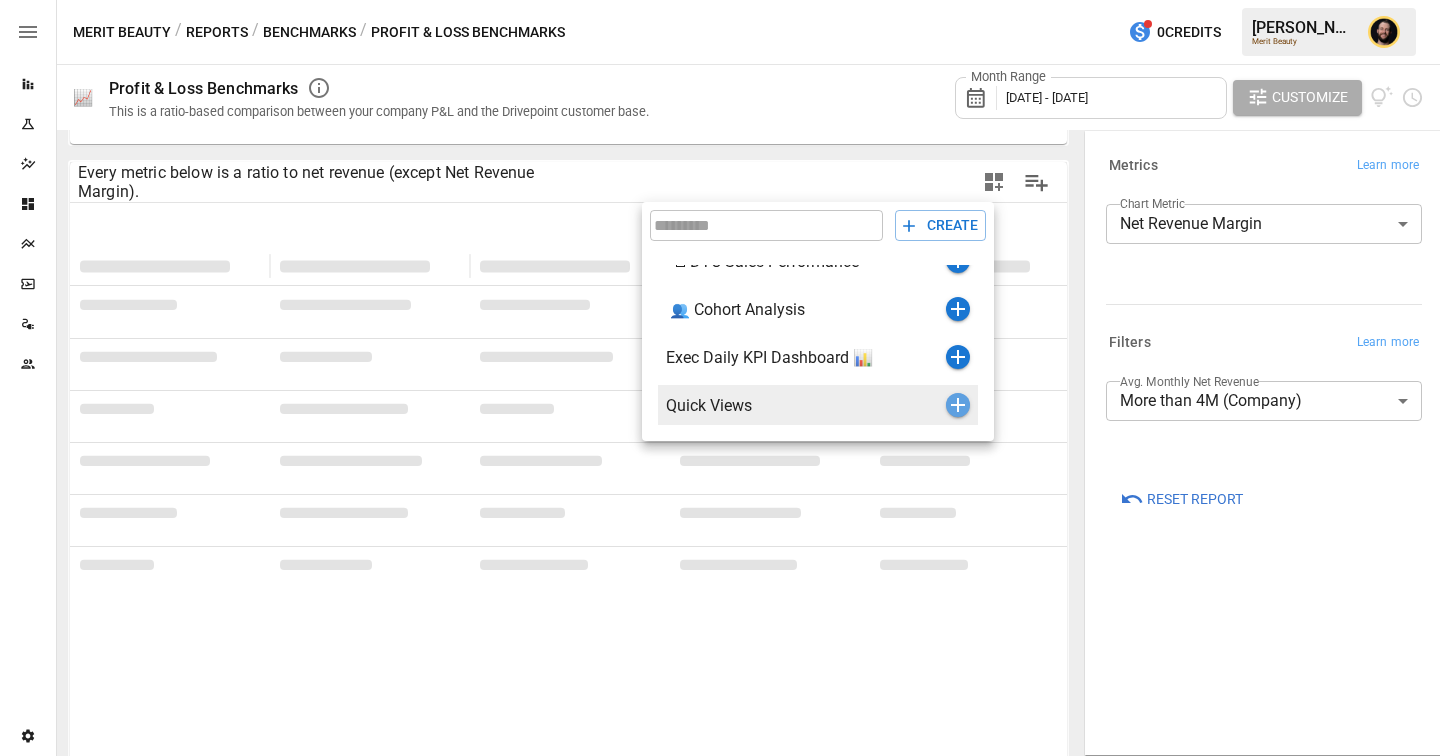 click 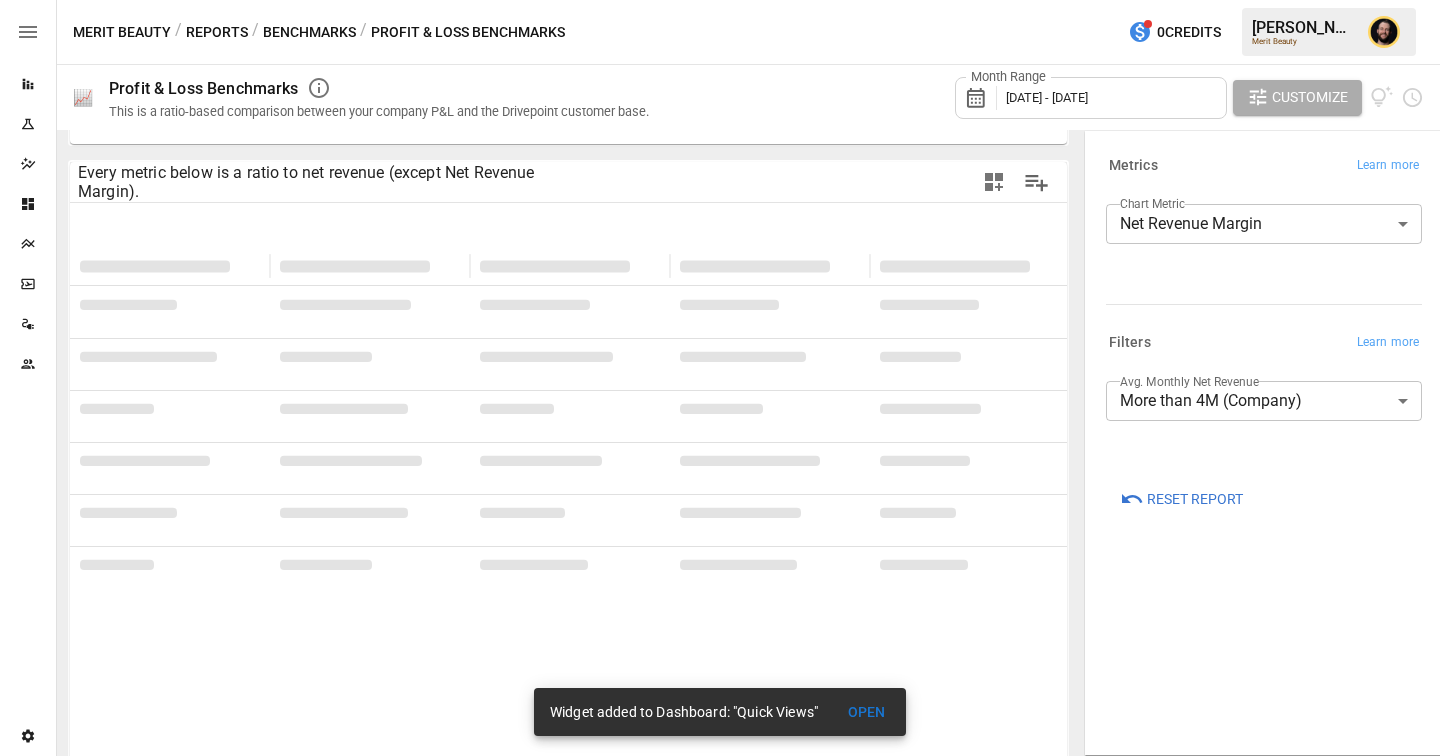 scroll, scrollTop: 39, scrollLeft: 0, axis: vertical 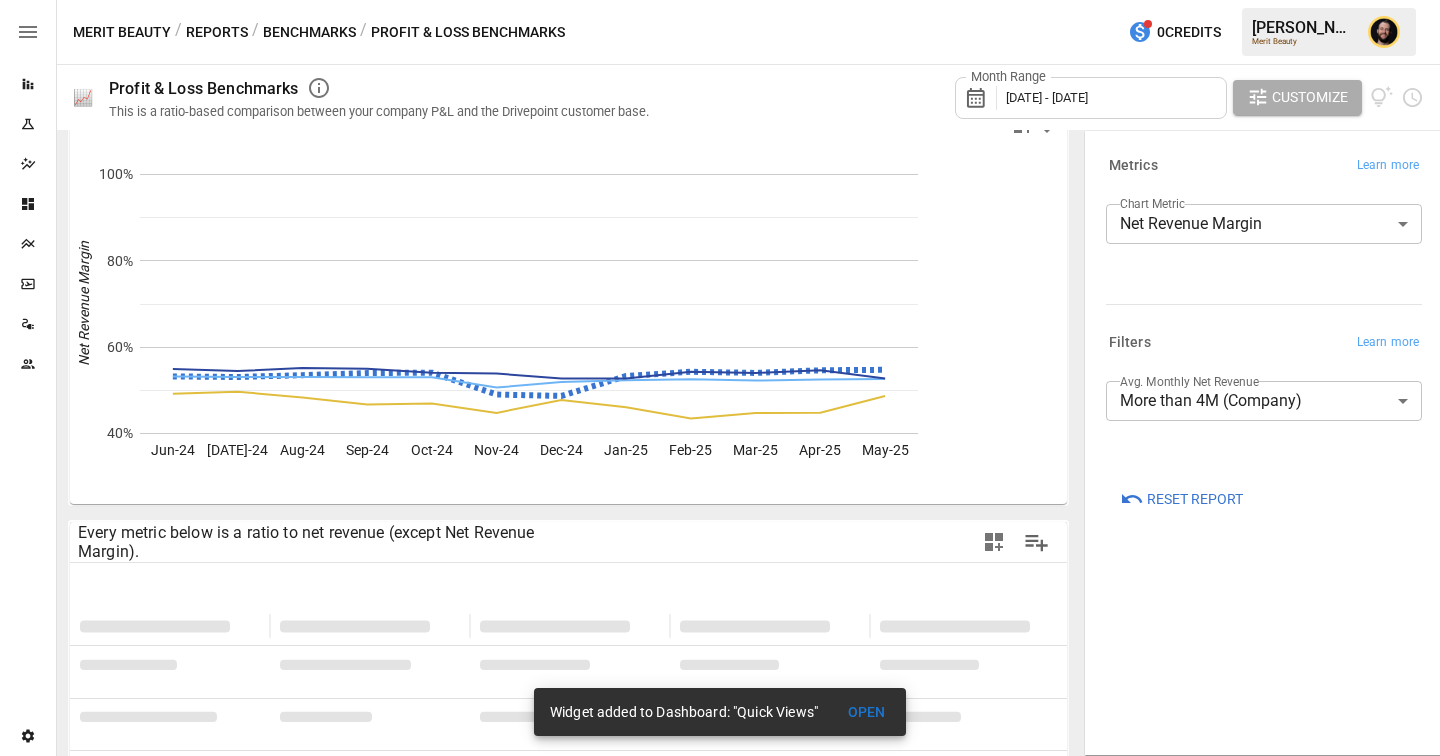 click on "Benchmarks" at bounding box center (309, 32) 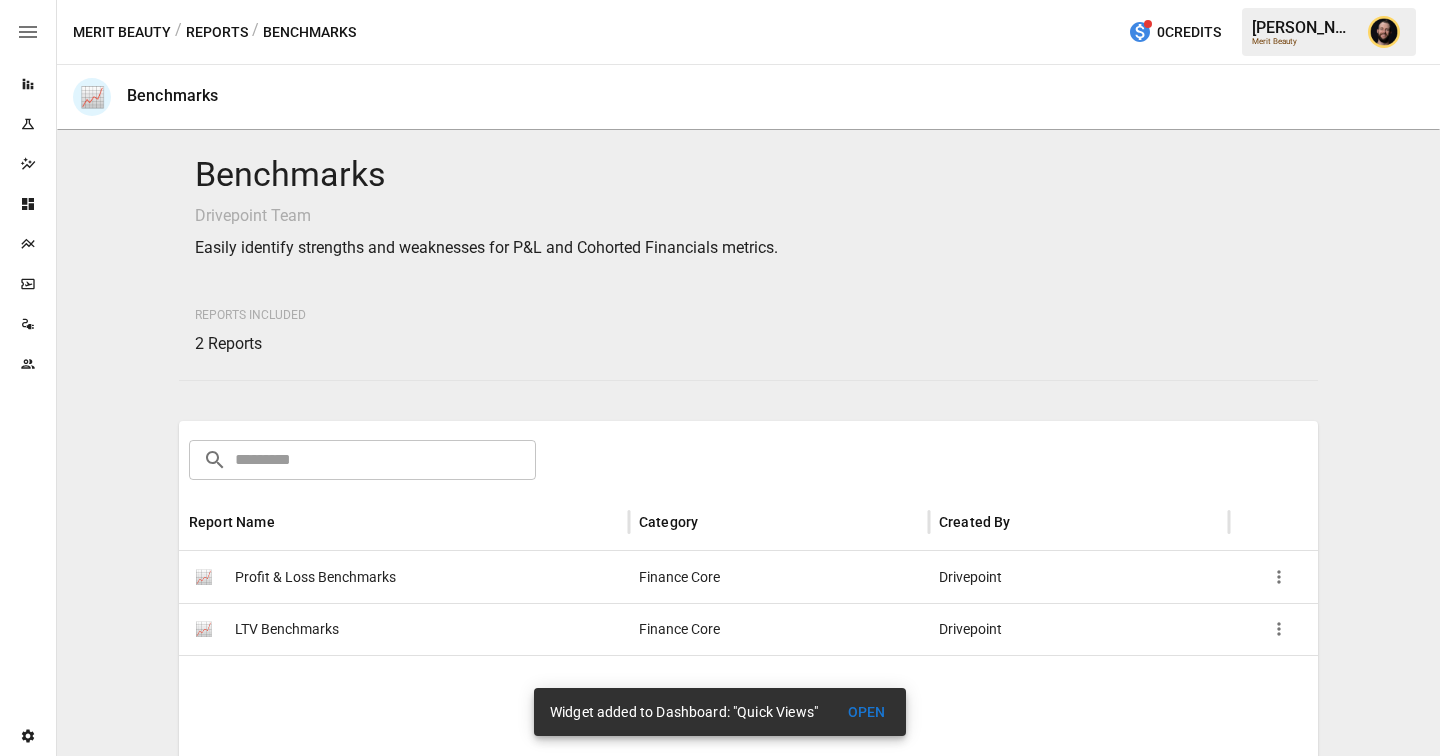 scroll, scrollTop: 5, scrollLeft: 0, axis: vertical 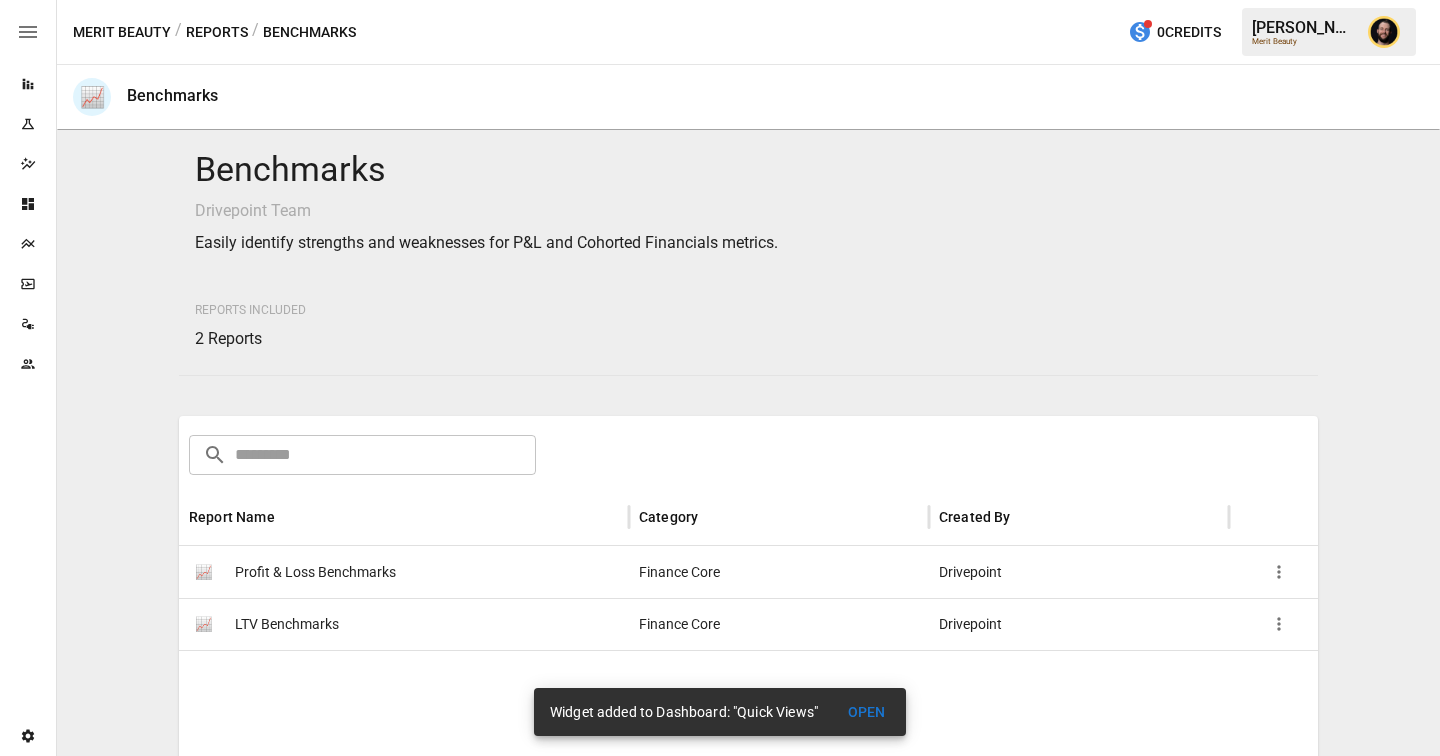 click on "LTV Benchmarks" at bounding box center [287, 624] 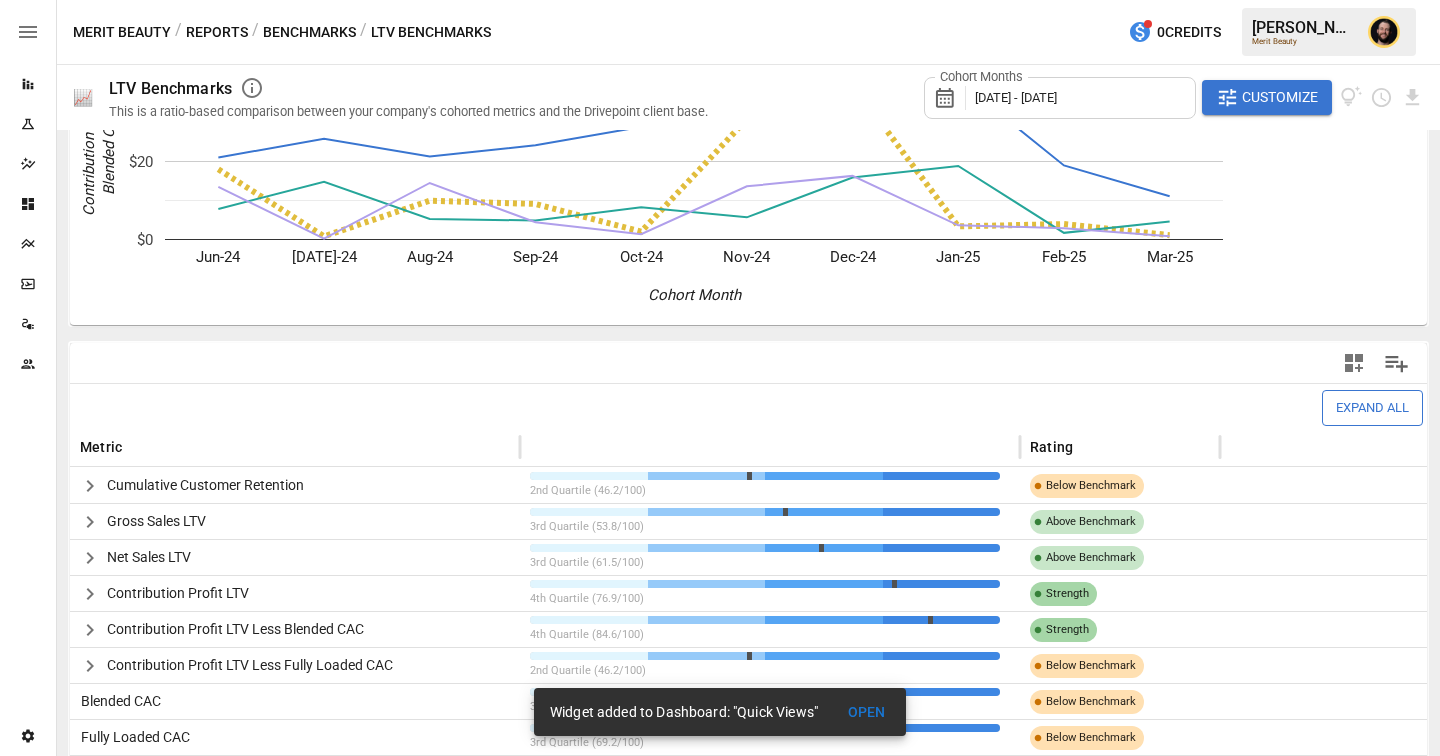 scroll, scrollTop: 13, scrollLeft: 0, axis: vertical 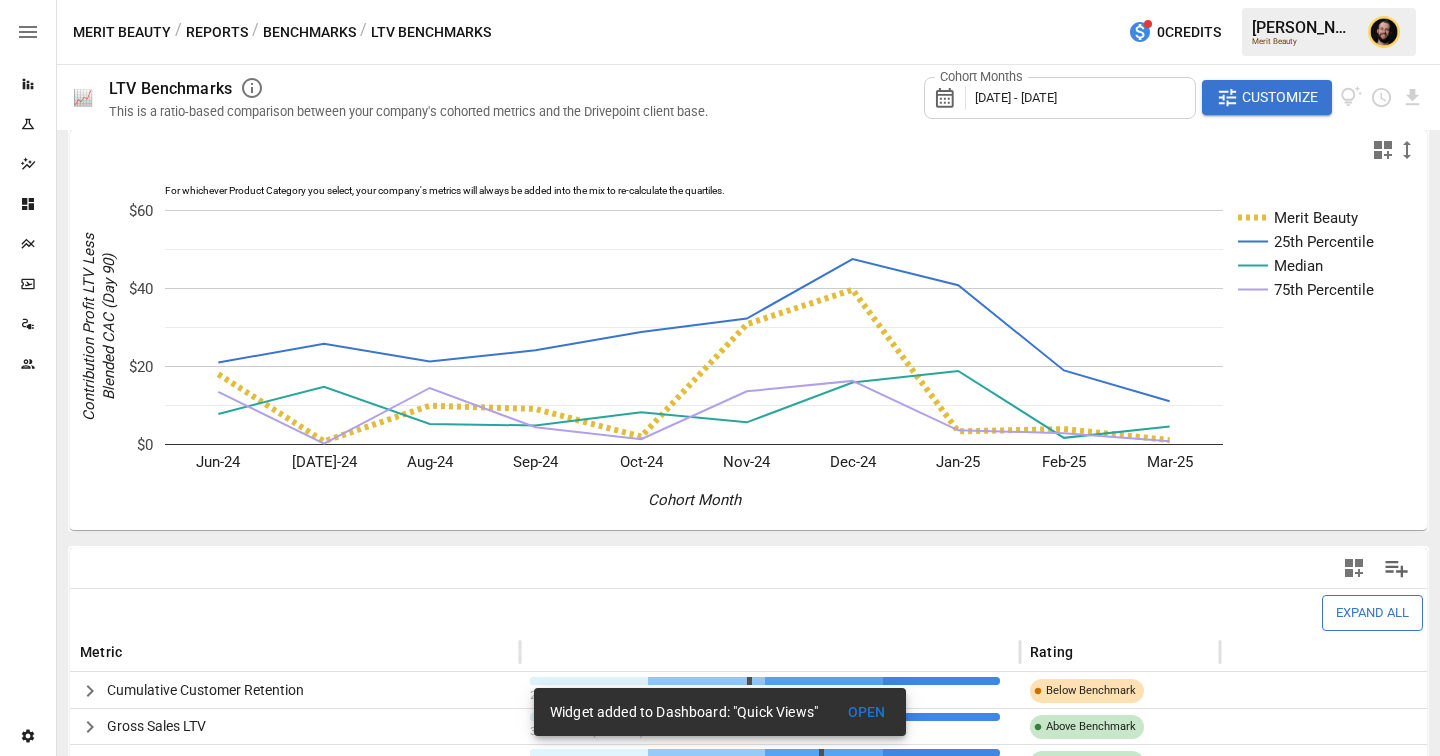 click on "Customize" at bounding box center [1280, 97] 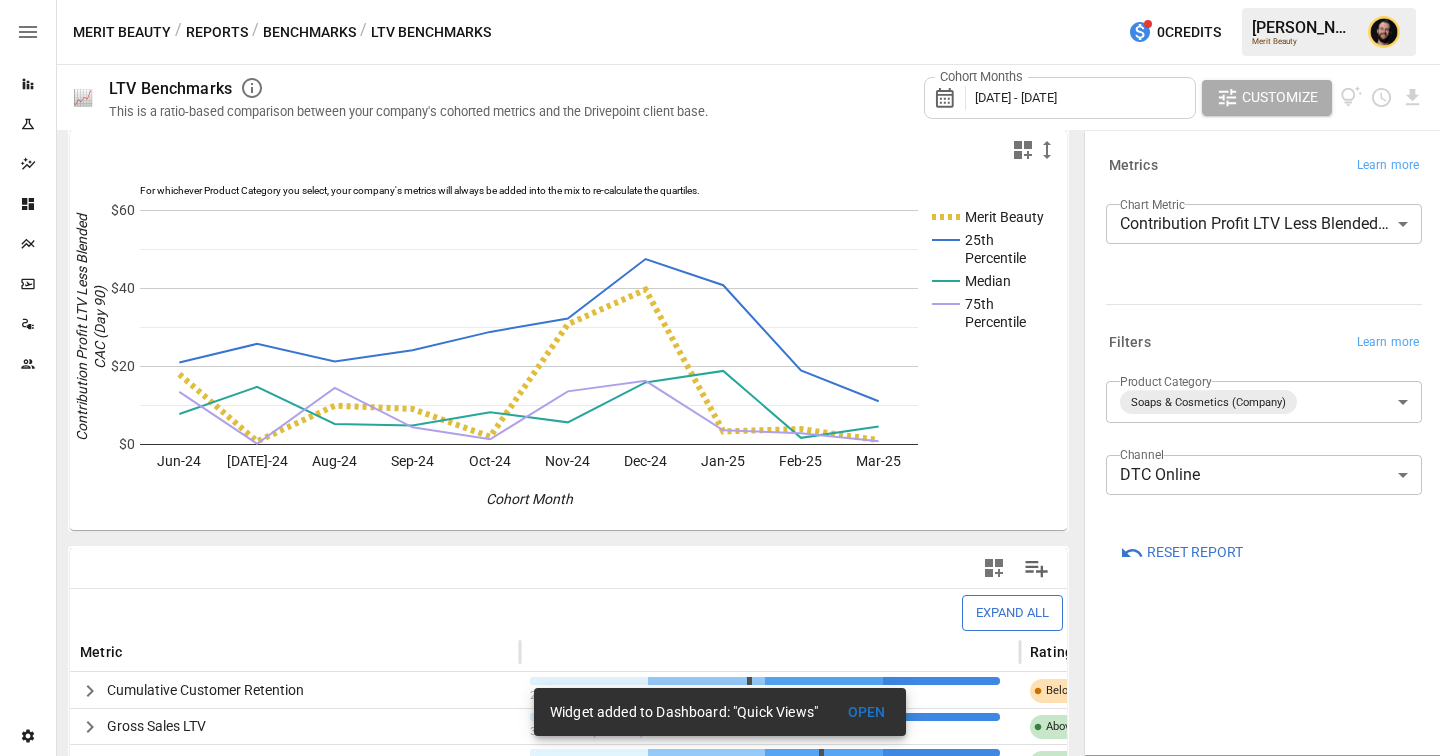 click on "Reports Experiments Dazzler Studio Dashboards Plans SmartModel ™ Data Sources Team Settings Merit Beauty / Reports / Benchmarks / LTV Benchmarks 0  Credits [PERSON_NAME] Merit Beauty 📈 LTV Benchmarks This is a ratio-based comparison between your company's cohorted metrics and the Drivepoint client base. Cohort Months [DATE] - [DATE] Customize For whichever Product Category you select, your company's metrics will always be added into the mix to re-calculate the quartiles. Merit Beauty 25th Percentile Median 75th Percentile Jun-24 [DATE]-24 Aug-24 Sep-24 Oct-24 Nov-24 Dec-24 Jan-25 Feb-25 Mar-25 $0 $20 $40 $60 Cohort Month Contribution Profit LTV Less Blended CAC (Day 90) 75th Expand All Metric   Rating Cumulative Customer Retention 2nd Quartile (46.2/100) Below Benchmark Gross Sales LTV 3rd Quartile (53.8/100) Above Benchmark Net Sales LTV 3rd Quartile (61.5/100) Above Benchmark Contribution Profit LTV 4th Quartile (76.9/100) Strength Contribution Profit LTV Less Blended CAC 4th Quartile (84.6/100) Metrics" at bounding box center [720, 0] 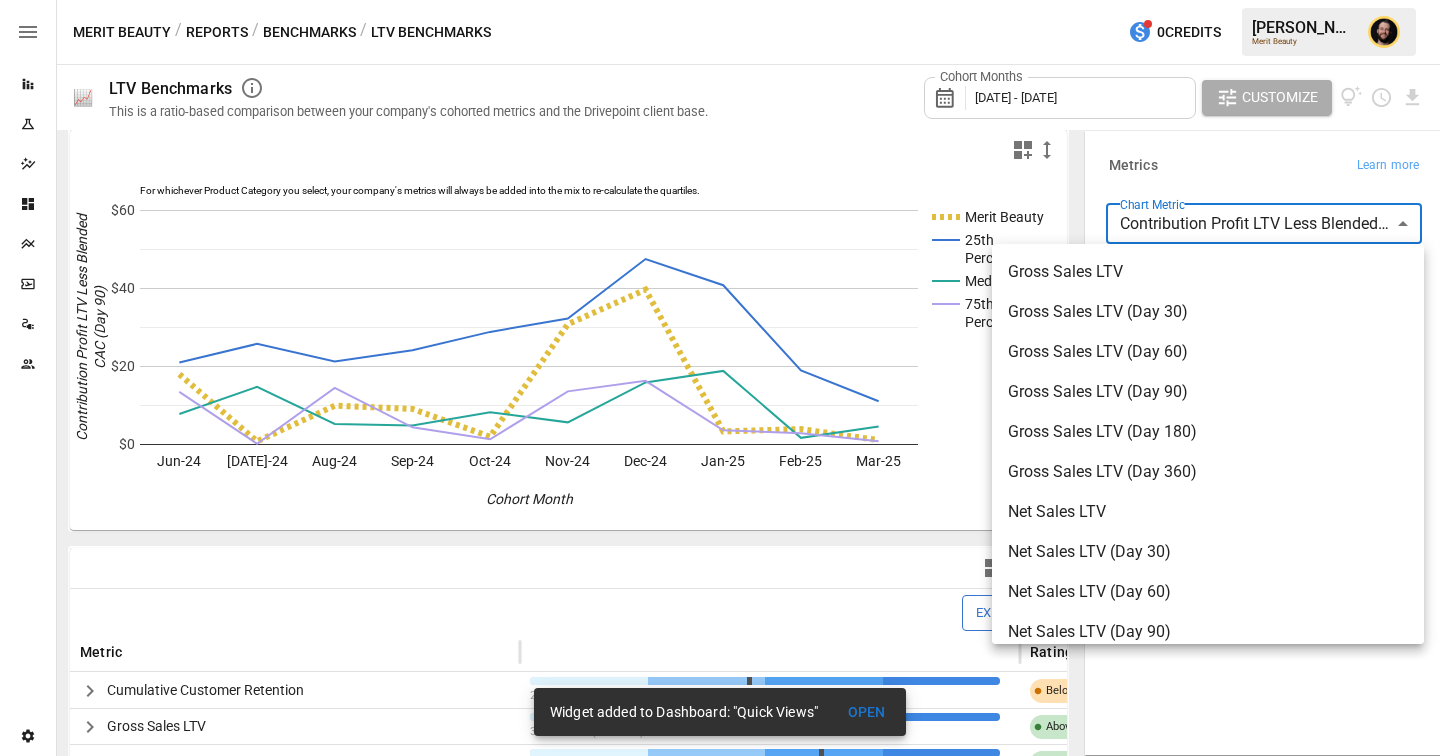 scroll, scrollTop: 668, scrollLeft: 0, axis: vertical 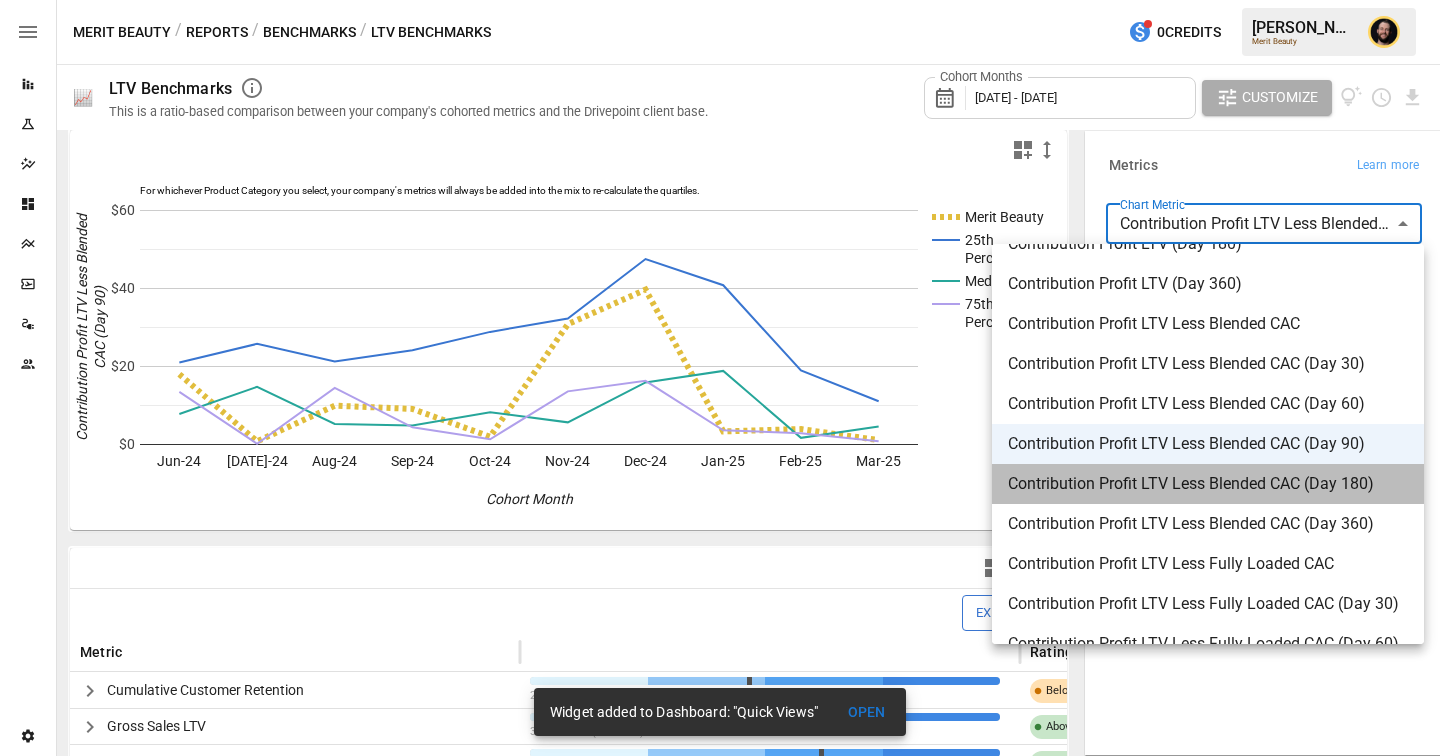 click on "Contribution Profit LTV Less Blended CAC (Day 180)" at bounding box center [1208, 484] 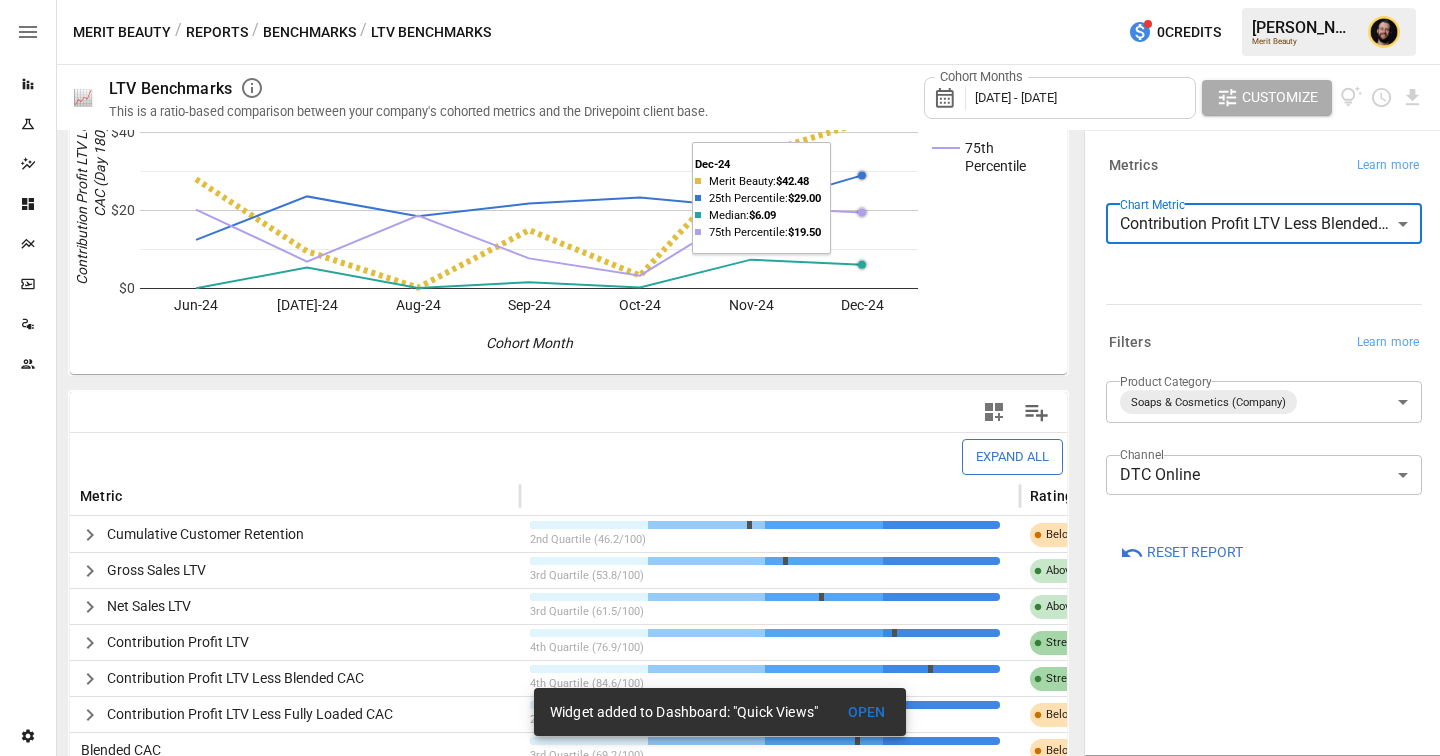 scroll, scrollTop: 266, scrollLeft: 0, axis: vertical 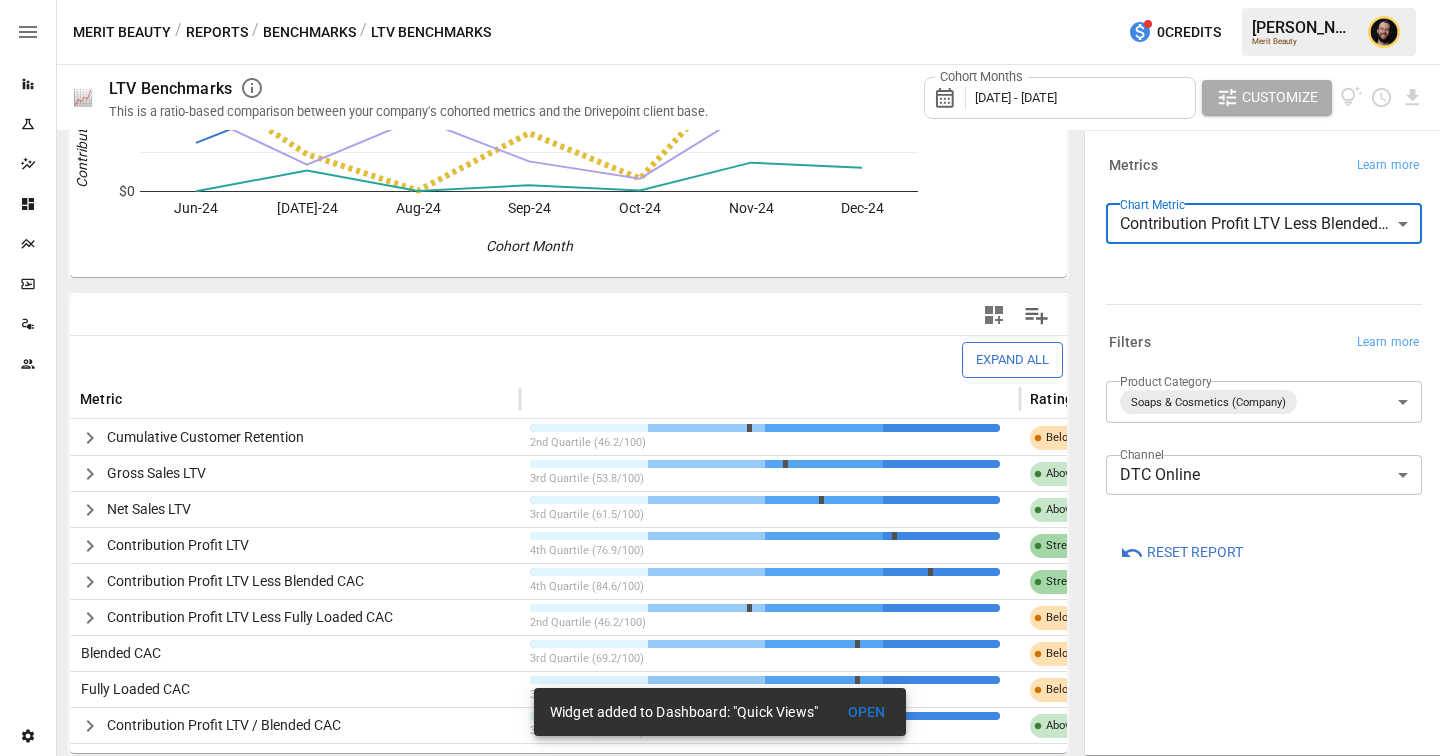 click 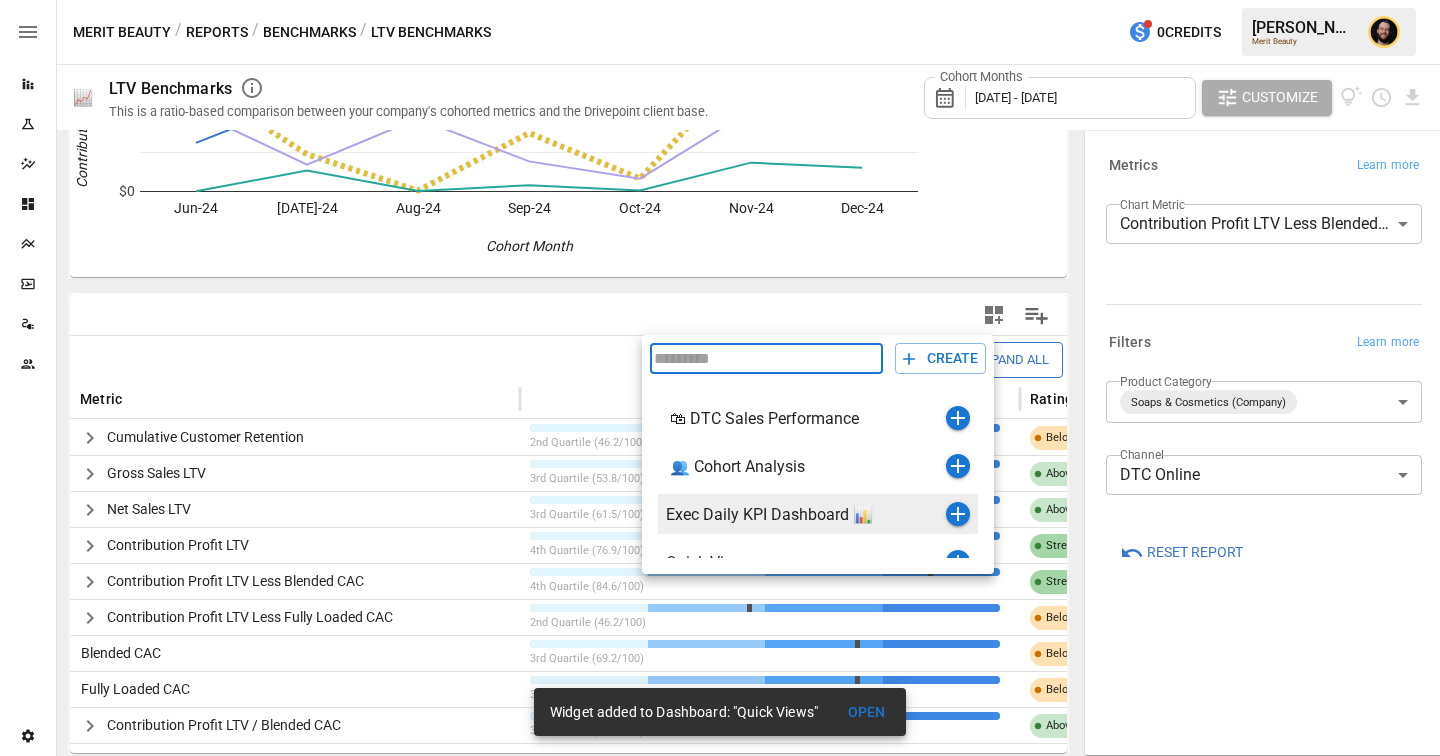 scroll, scrollTop: 24, scrollLeft: 0, axis: vertical 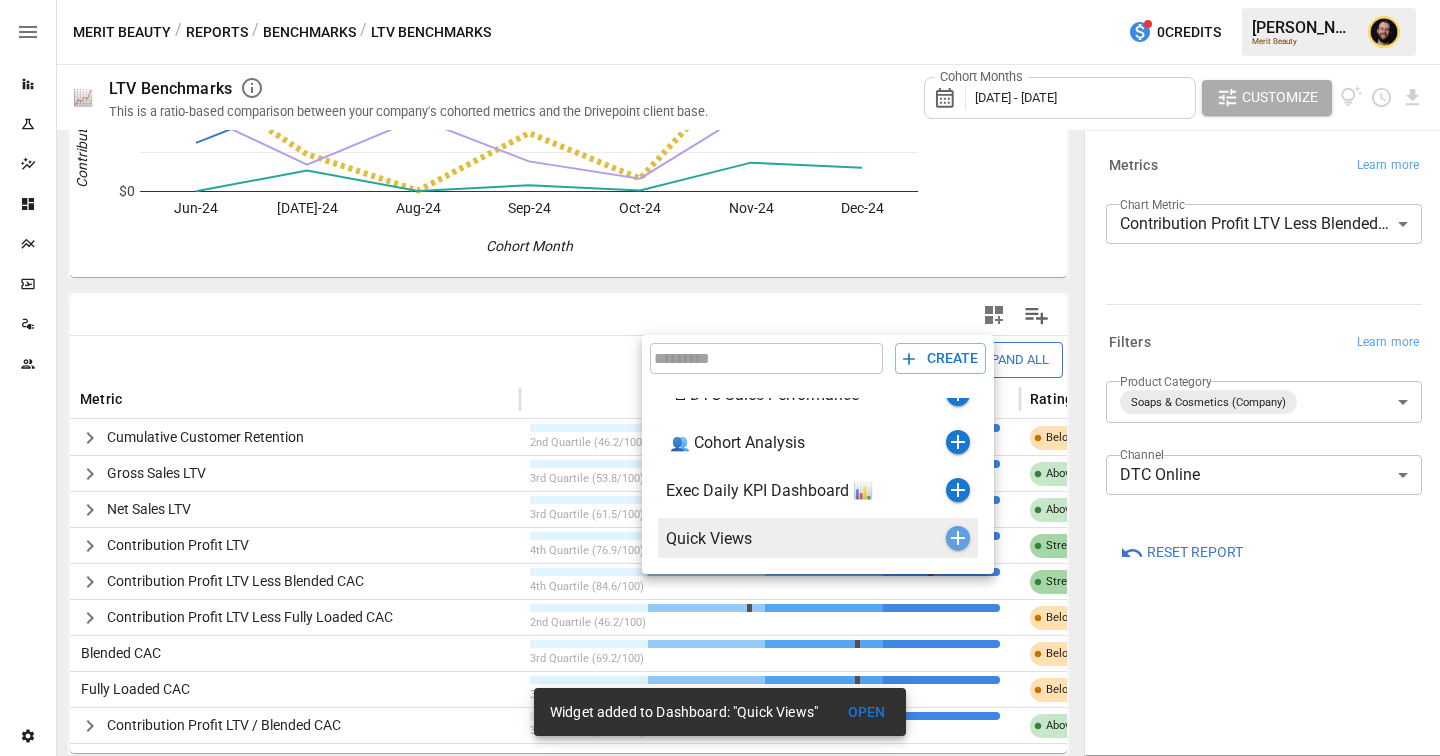 click 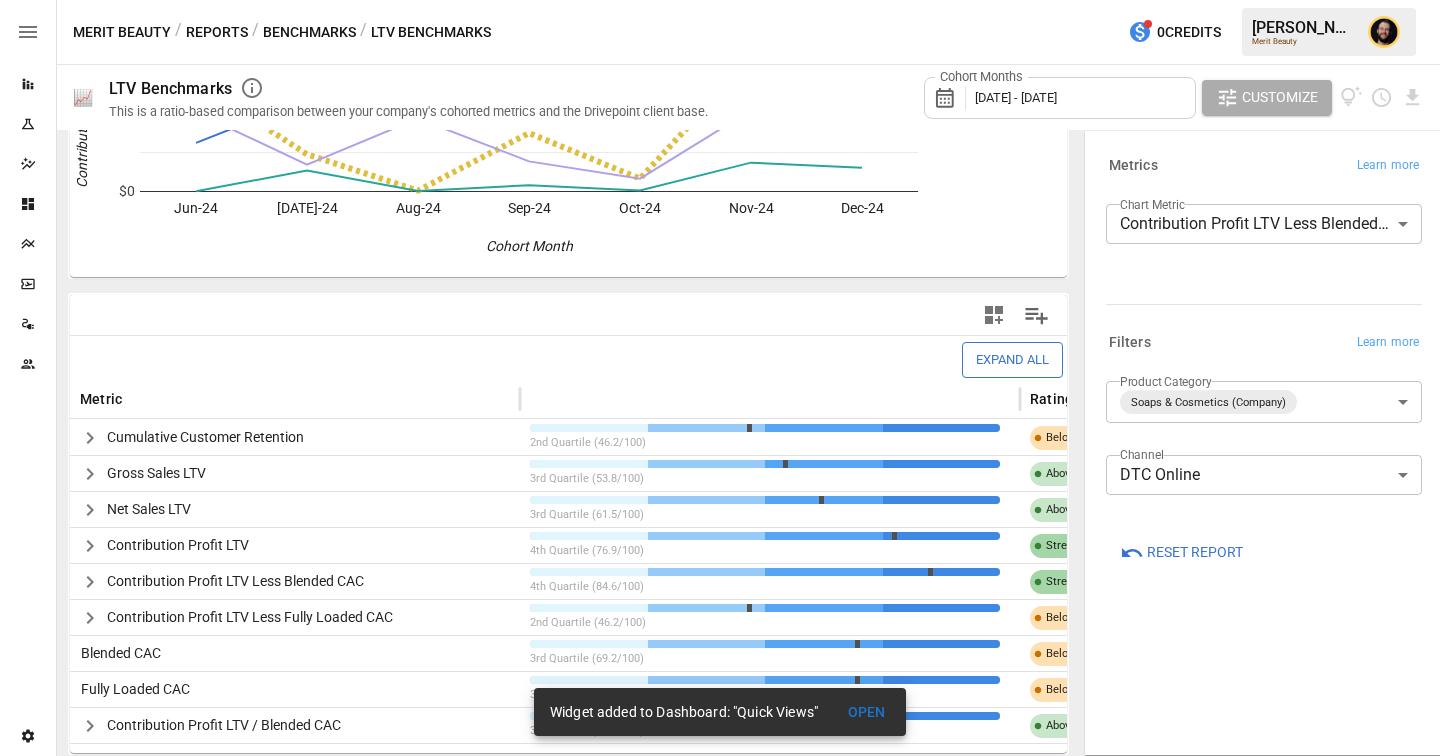 click on "OPEN" at bounding box center (866, 712) 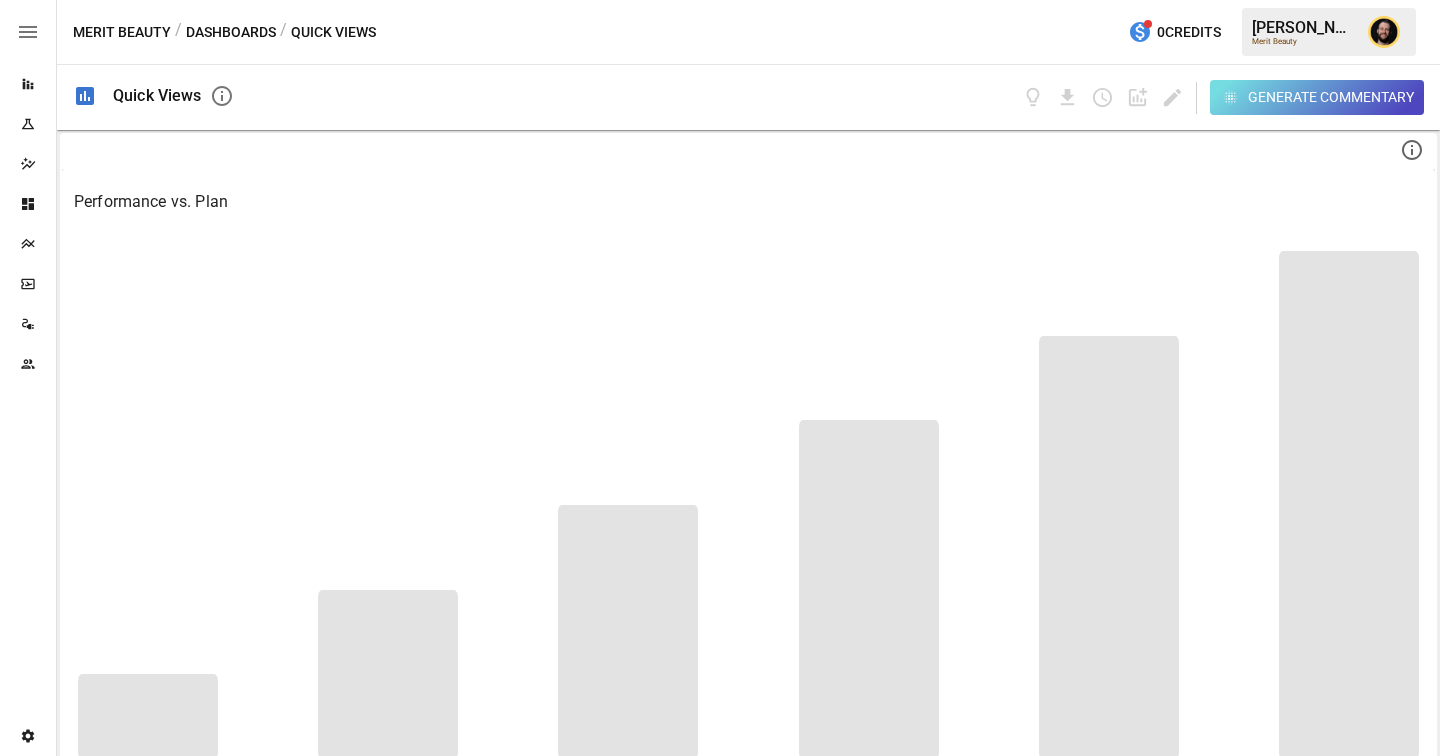 click on "Generate Commentary" at bounding box center [1331, 97] 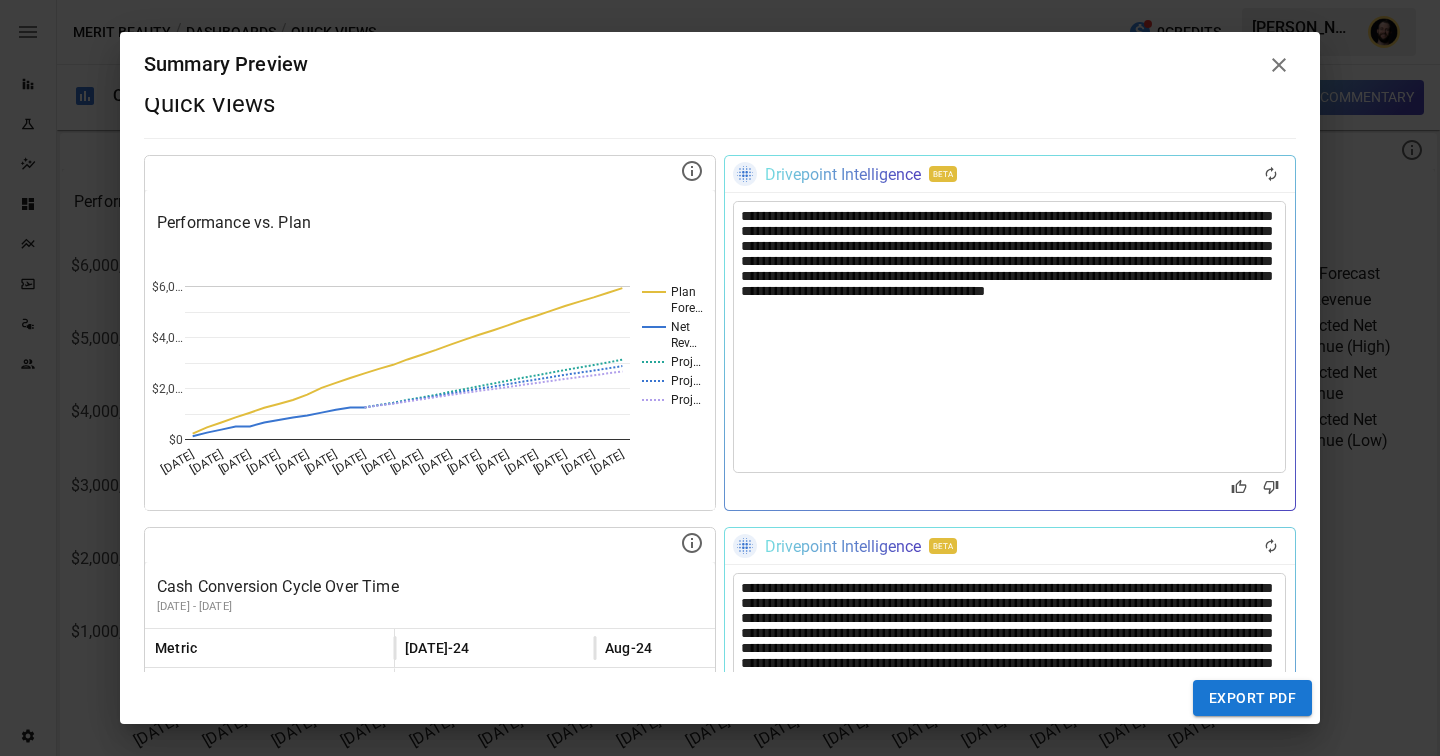 scroll, scrollTop: 49, scrollLeft: 0, axis: vertical 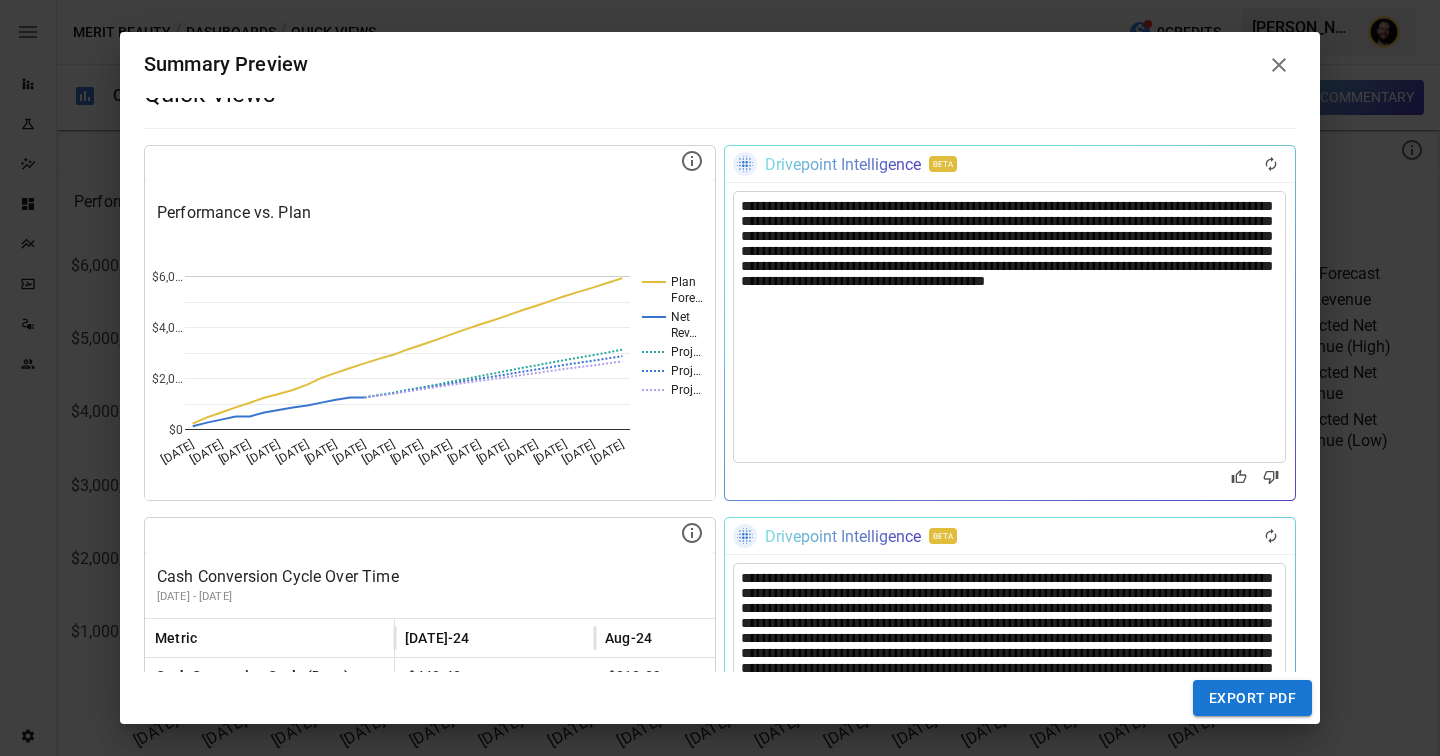 click on "**********" at bounding box center (1009, 327) 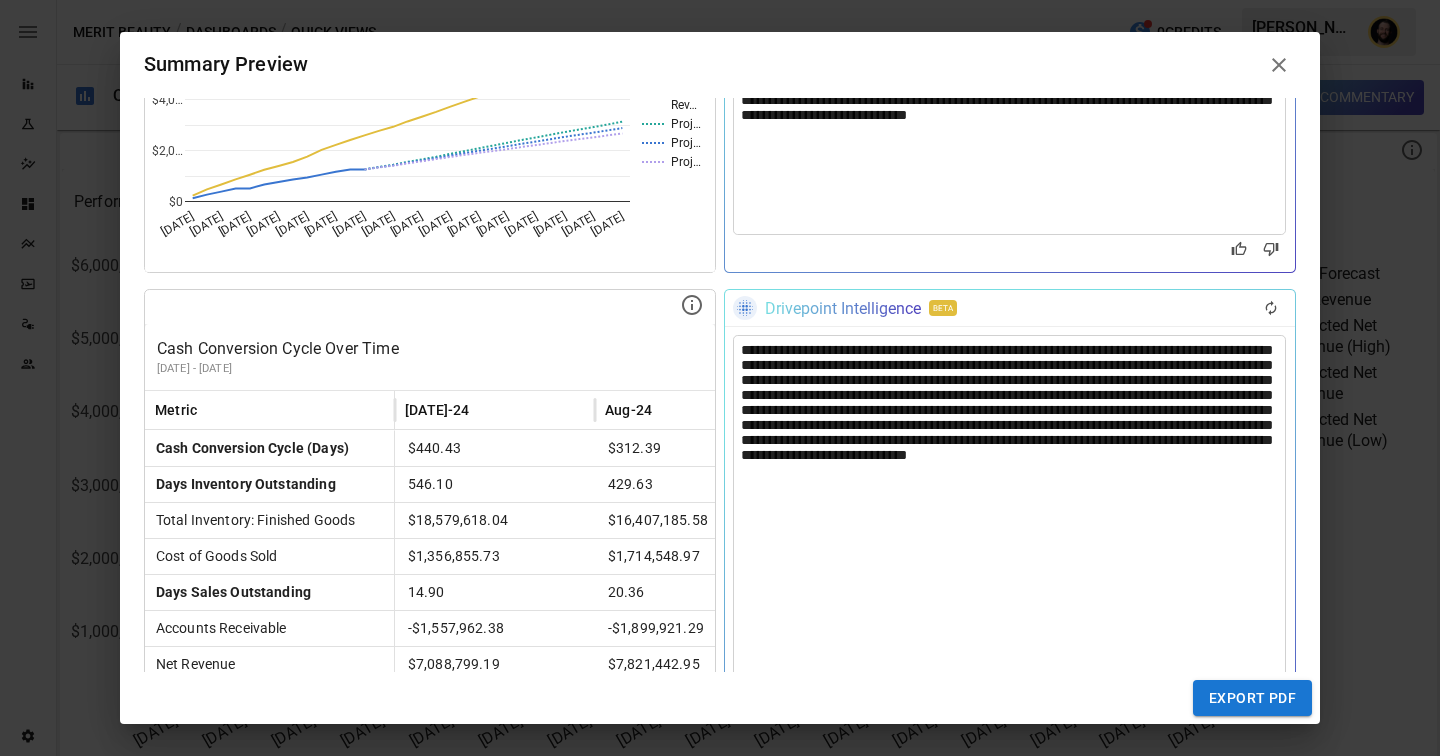 scroll, scrollTop: 361, scrollLeft: 0, axis: vertical 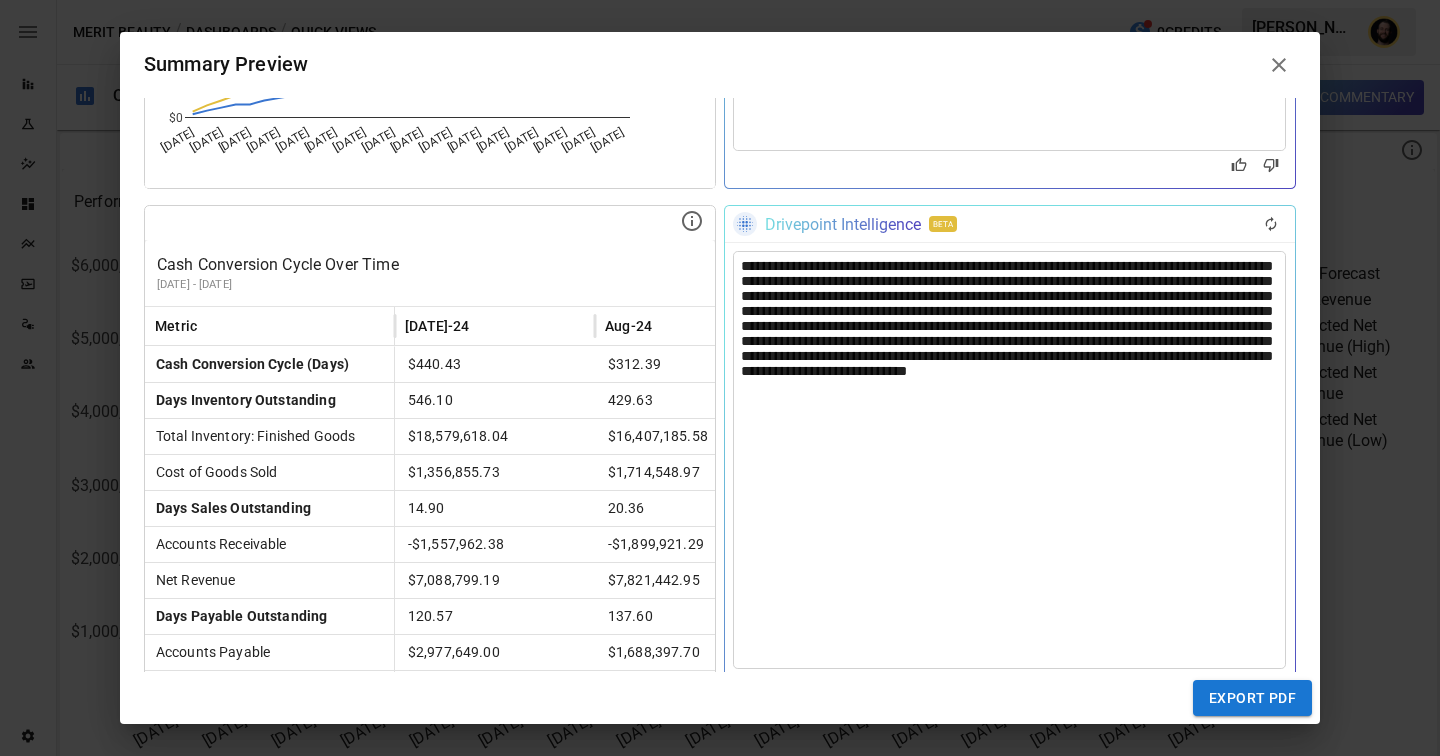 click on "**********" at bounding box center (1009, 460) 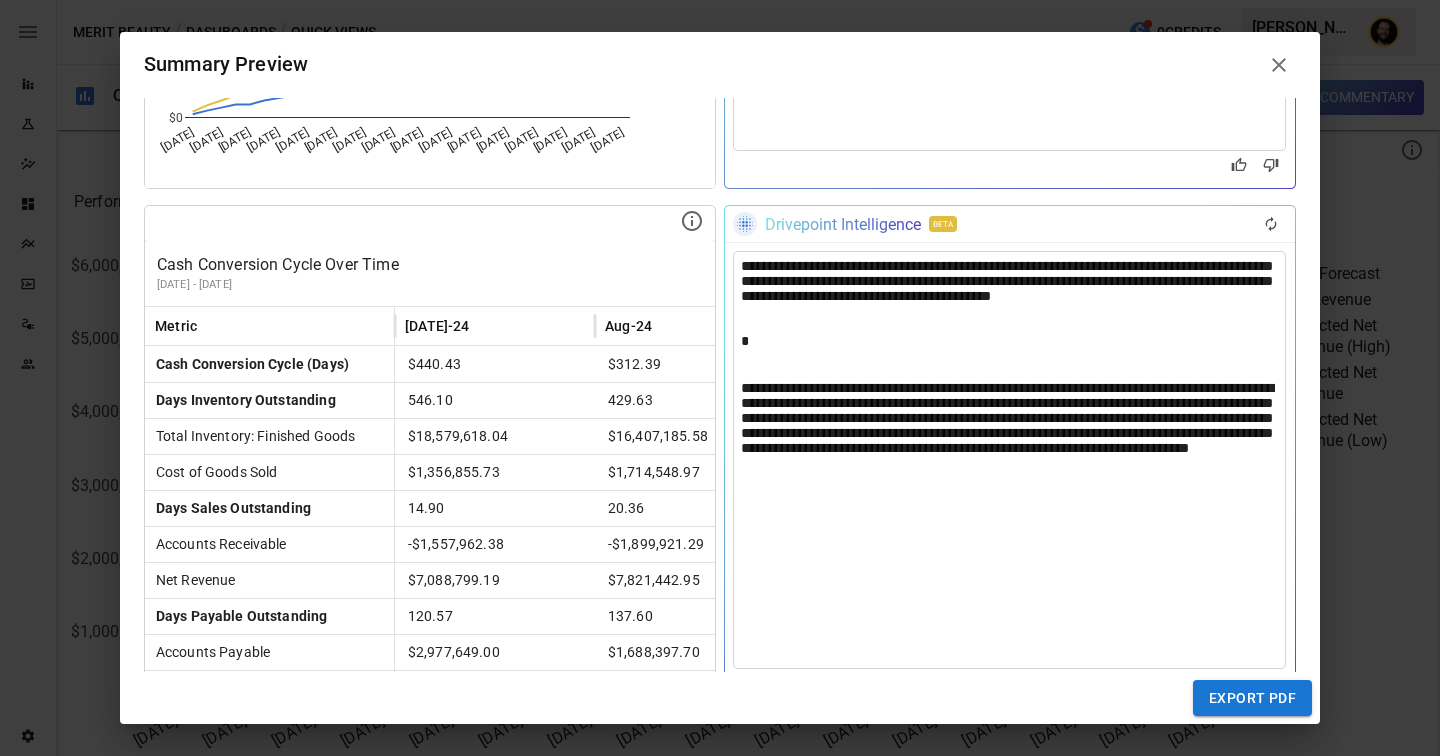 click on "**********" at bounding box center [1009, 432] 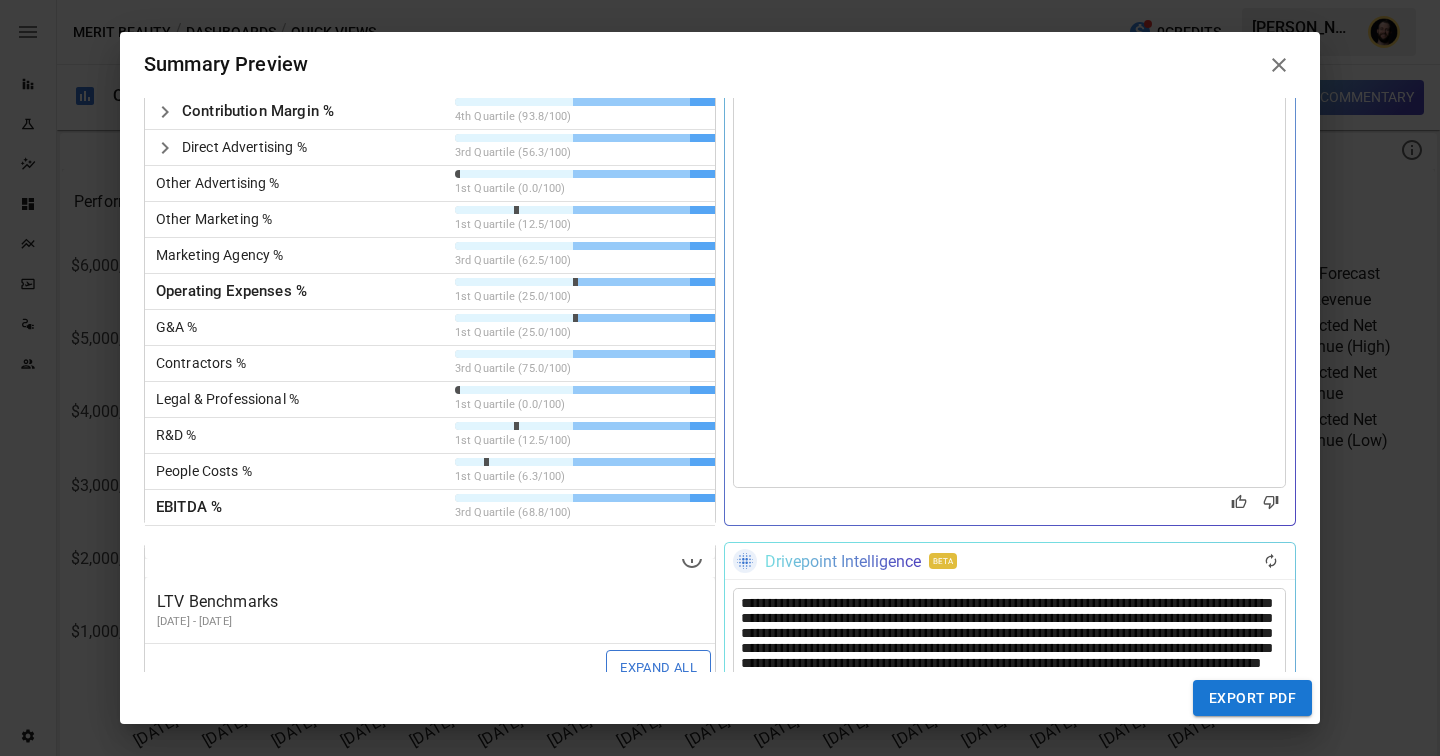 scroll, scrollTop: 3607, scrollLeft: 0, axis: vertical 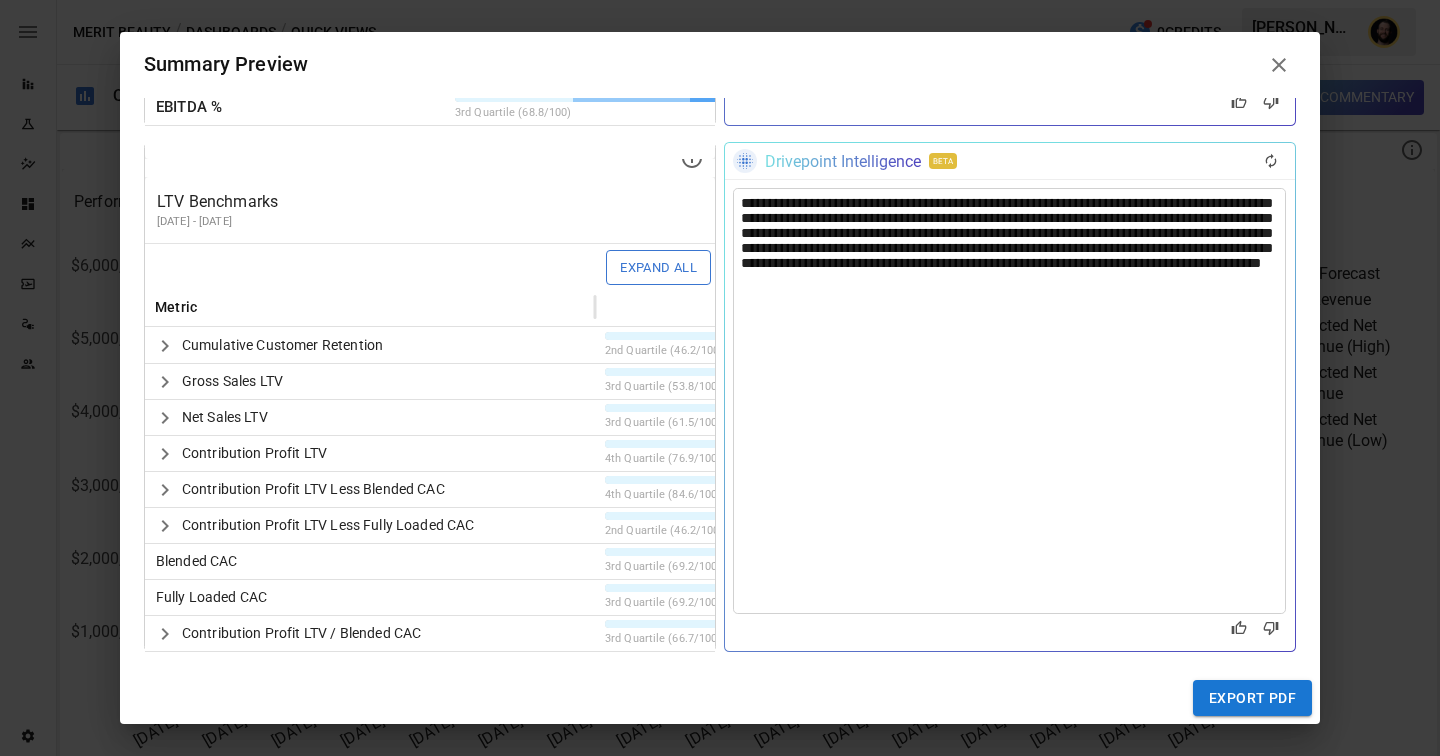 click on "EXPORT PDF" at bounding box center (1252, 698) 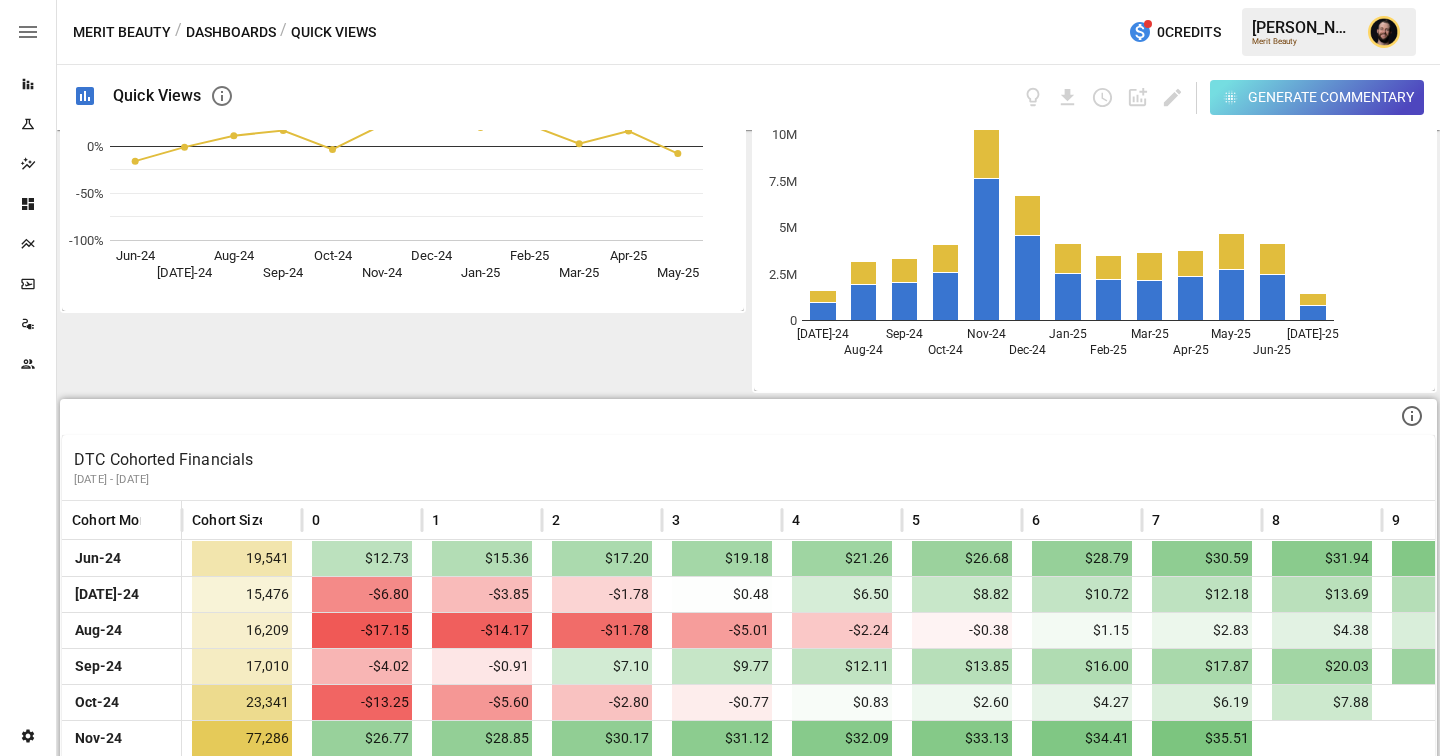 scroll, scrollTop: 1984, scrollLeft: 0, axis: vertical 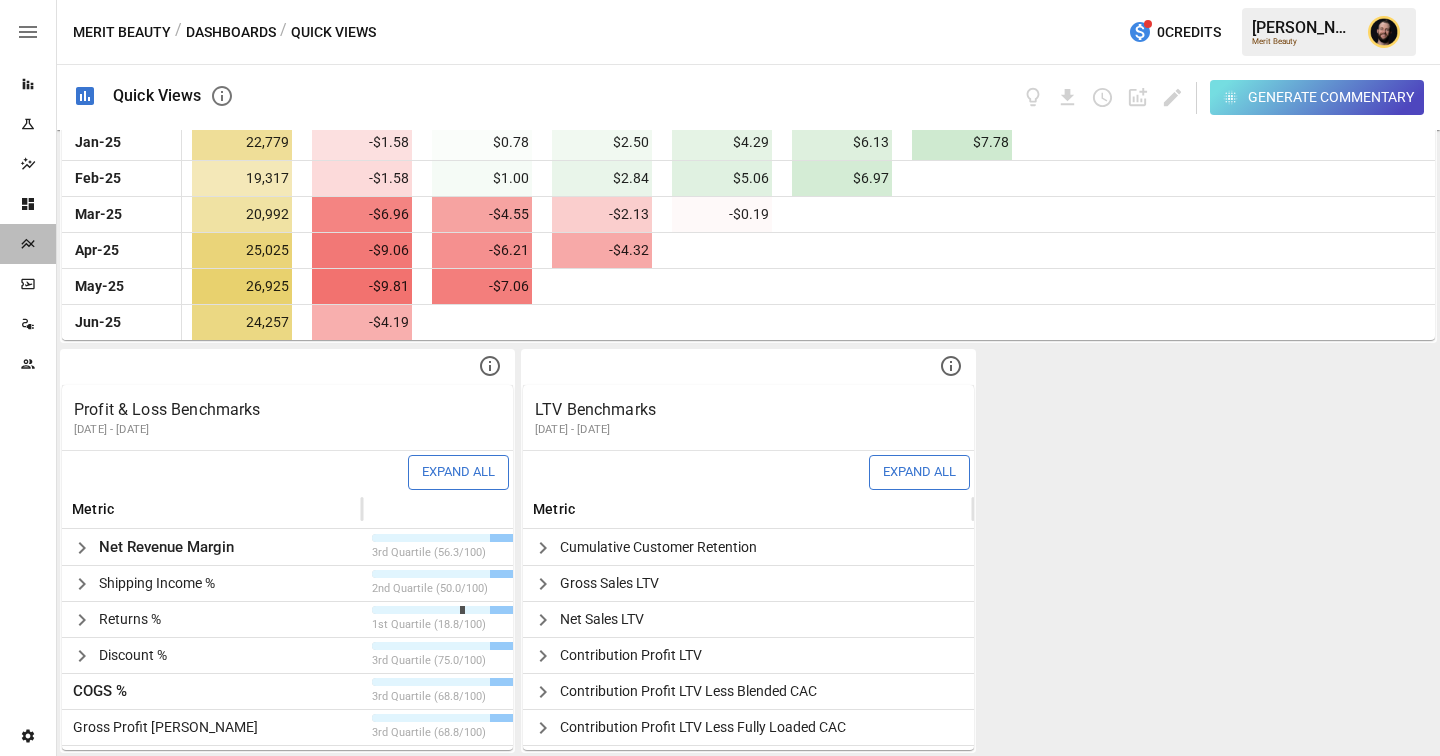 click on "Plans" at bounding box center (28, 244) 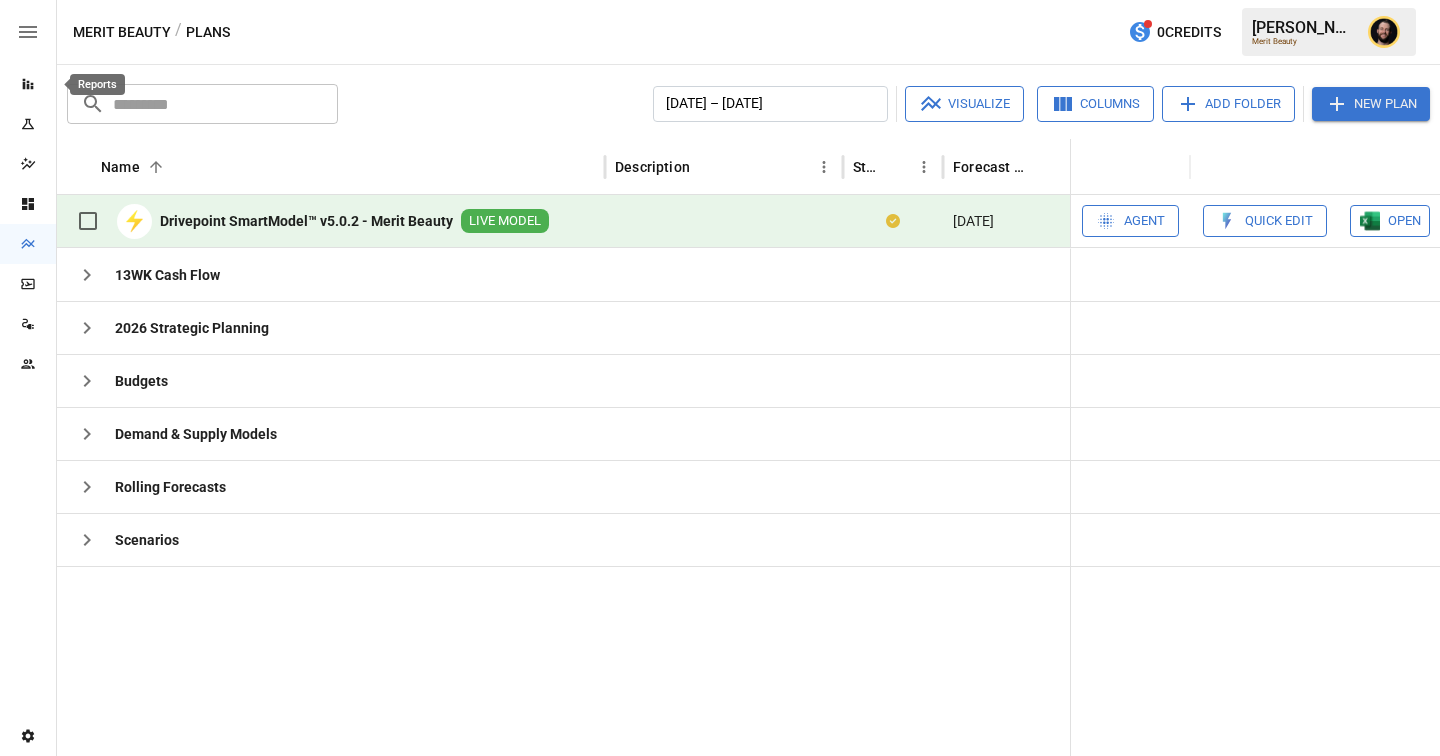 click 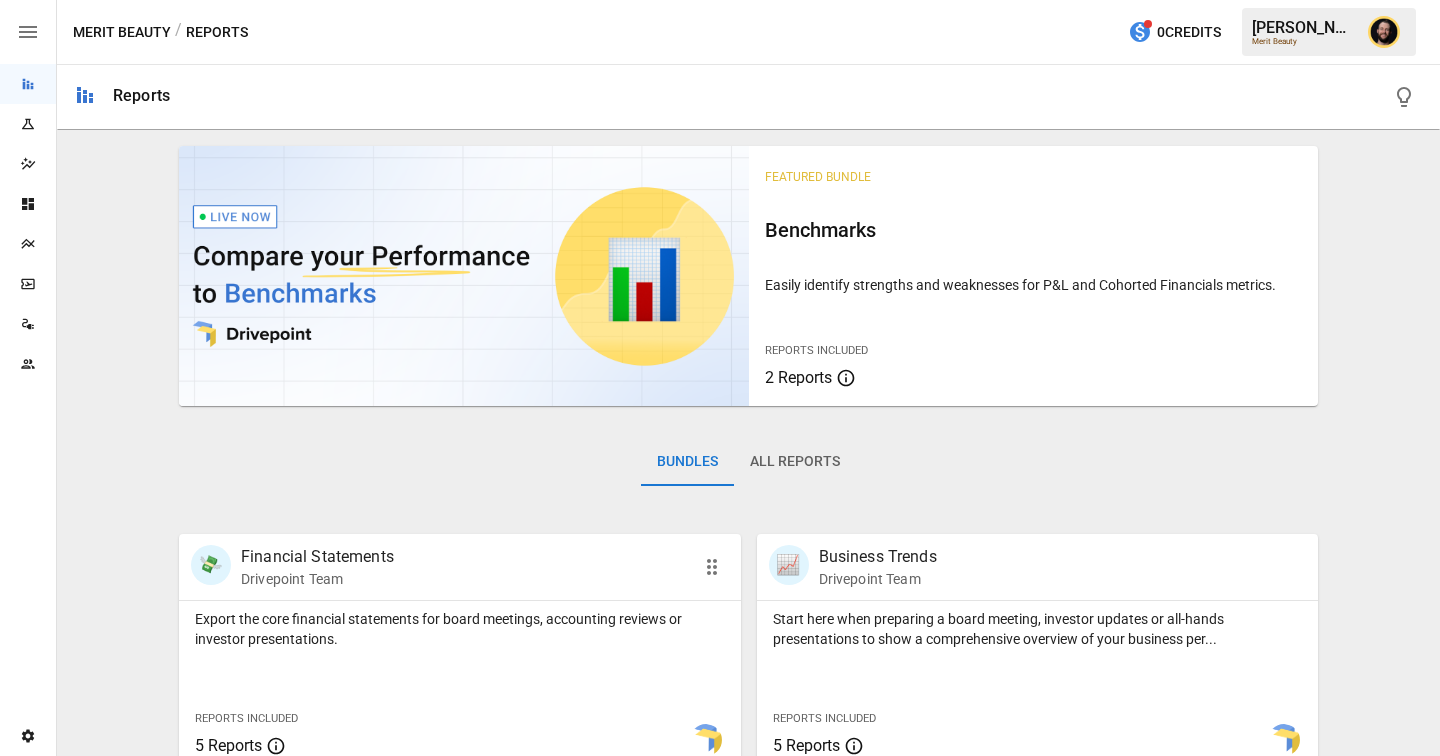 scroll, scrollTop: 794, scrollLeft: 0, axis: vertical 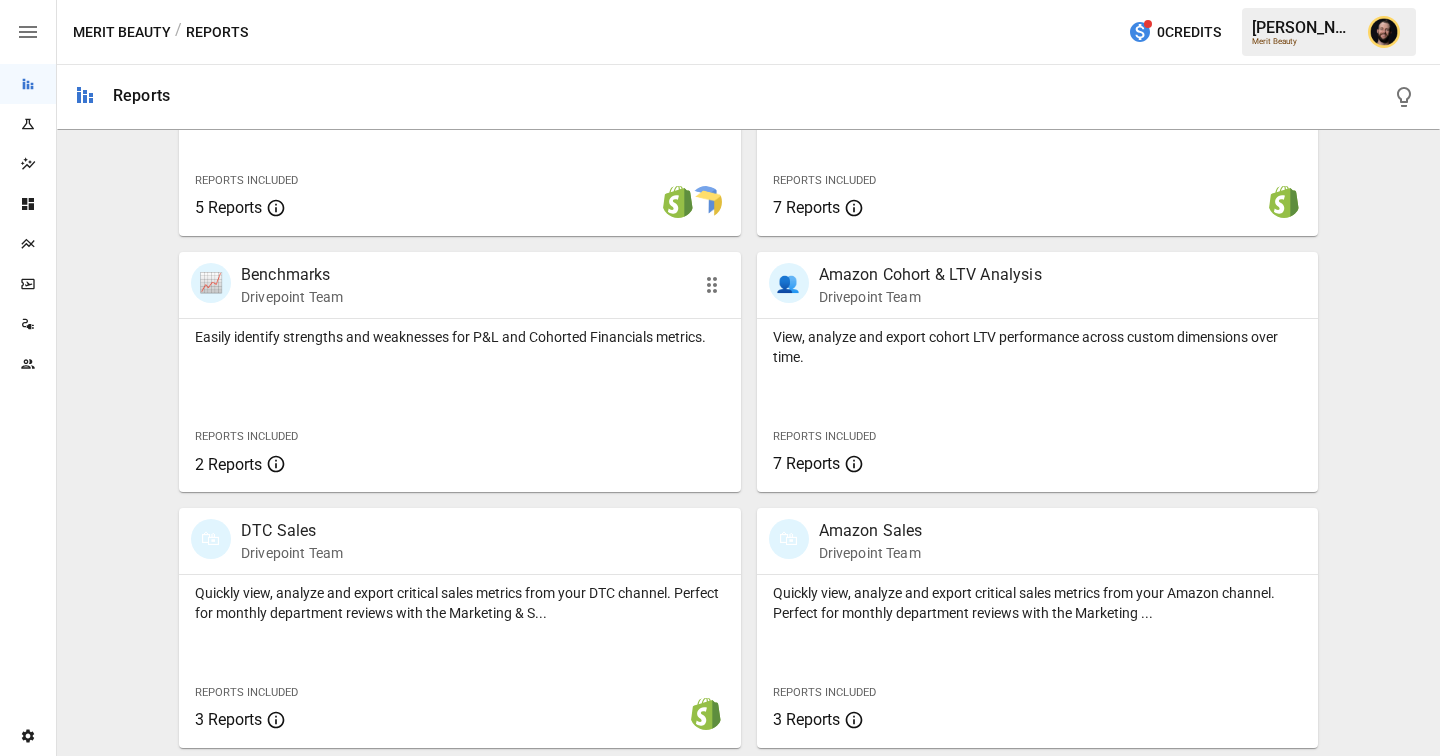 click on "Easily identify strengths and weaknesses for P&L and Cohorted Financials metrics.  Reports Included 2 Reports" at bounding box center [460, 405] 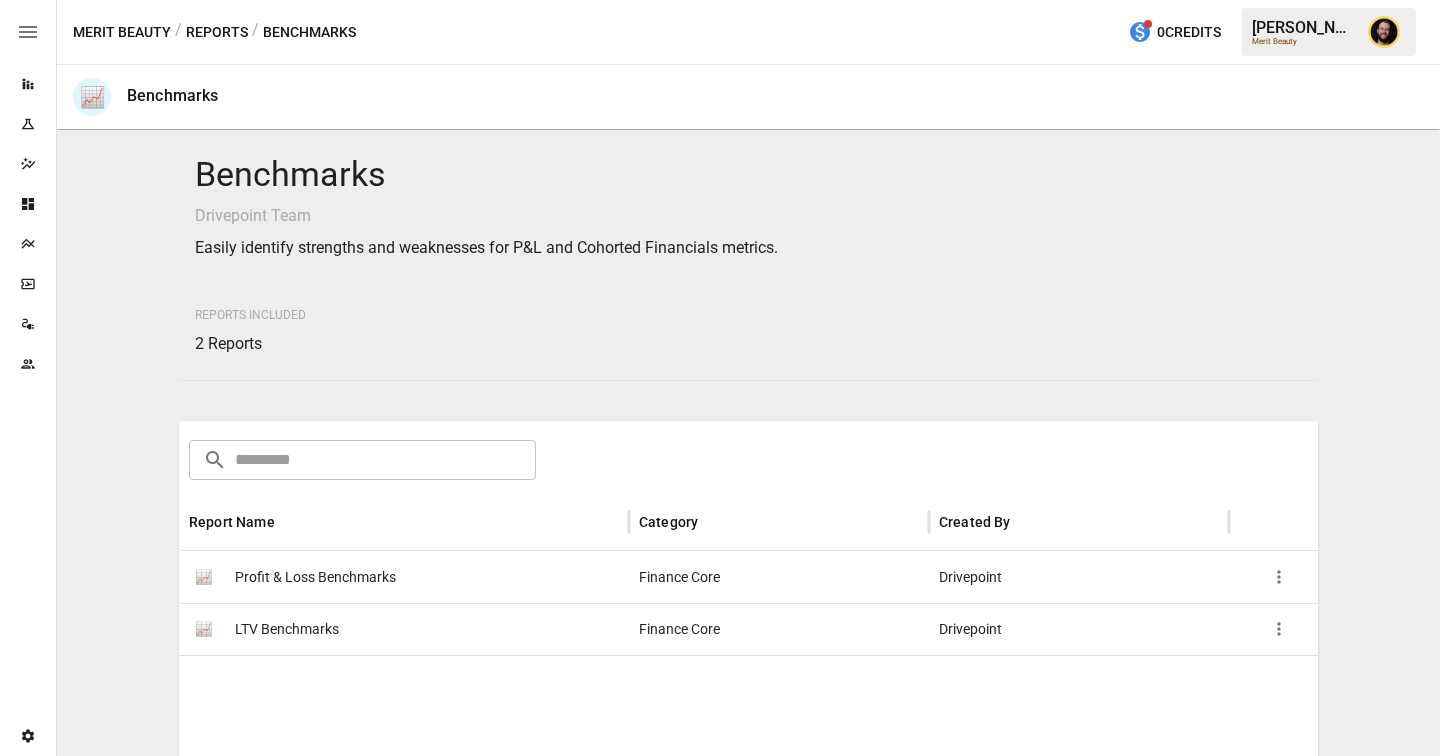 click on "Profit & Loss Benchmarks" at bounding box center (315, 577) 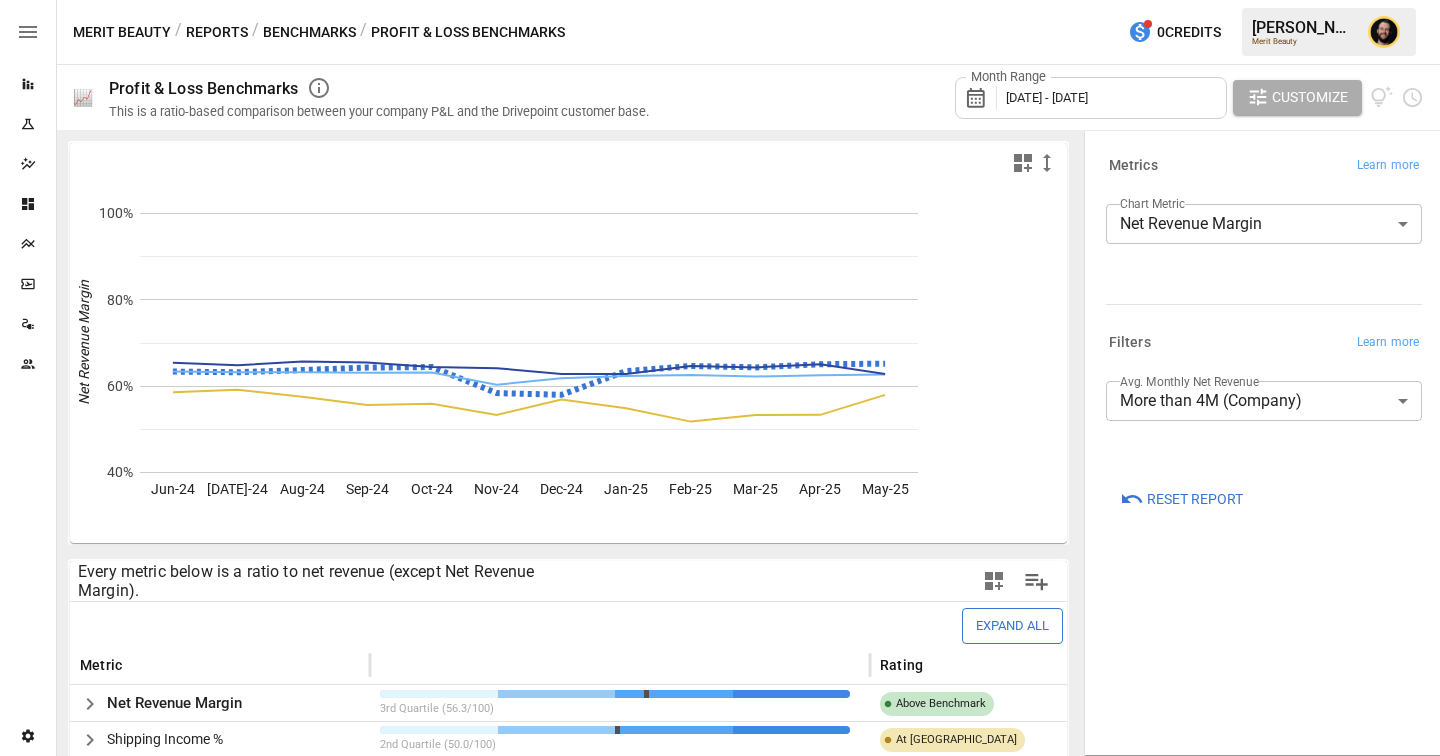 click 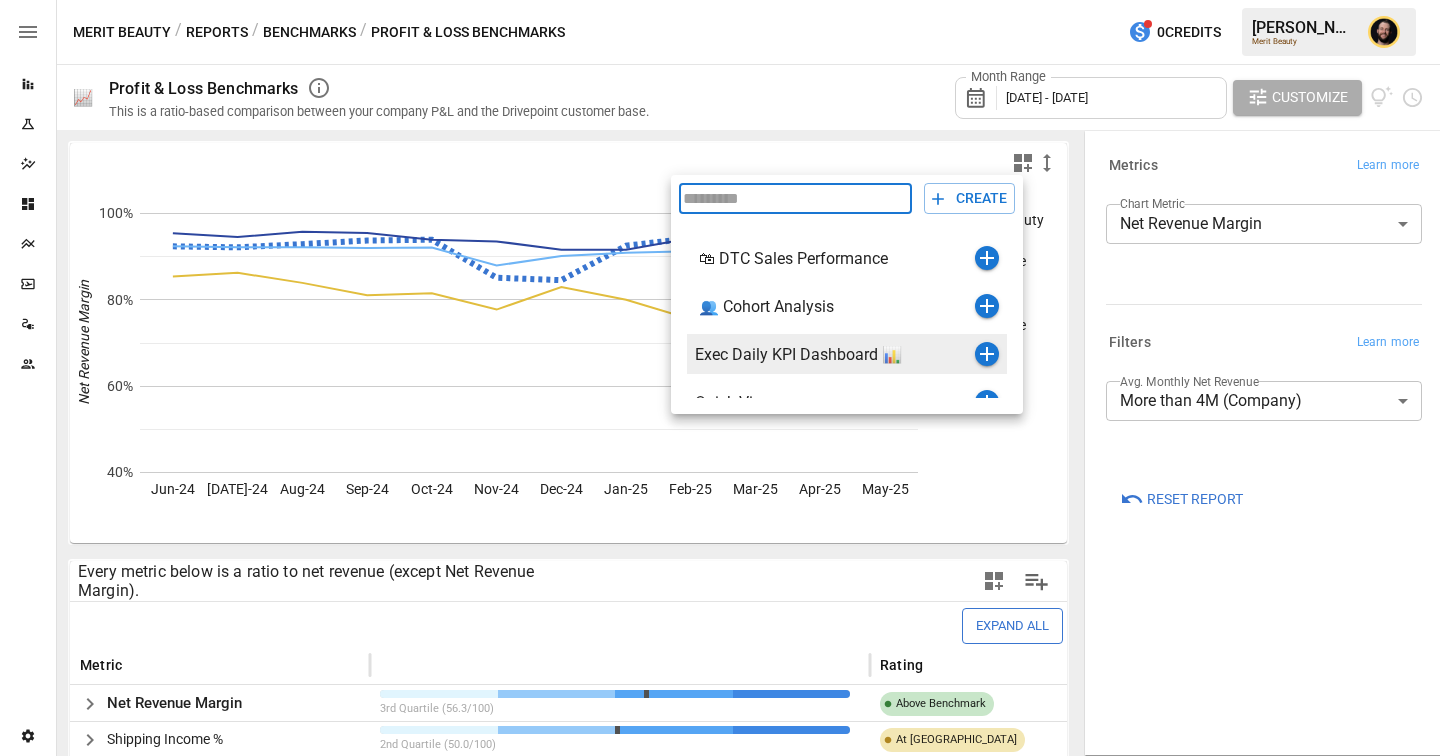 scroll, scrollTop: 24, scrollLeft: 0, axis: vertical 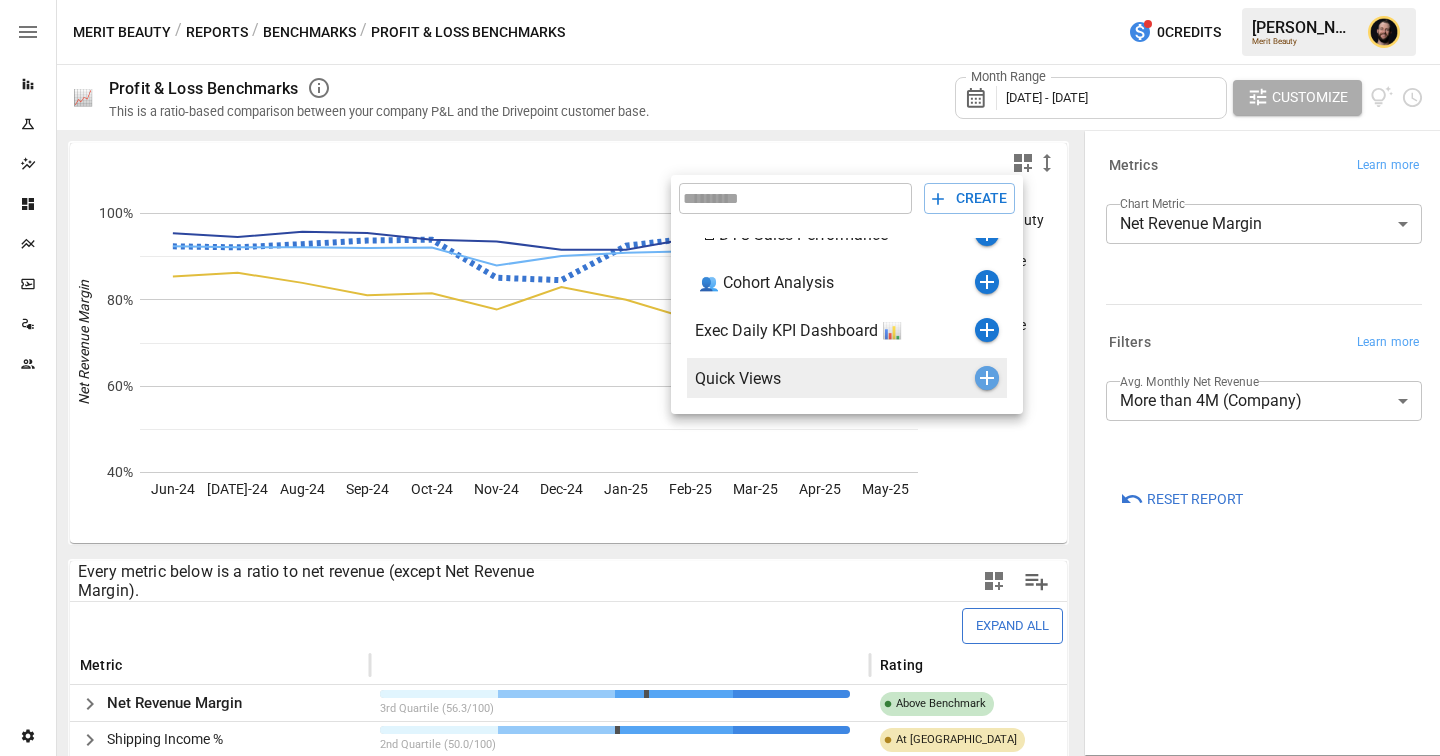 click 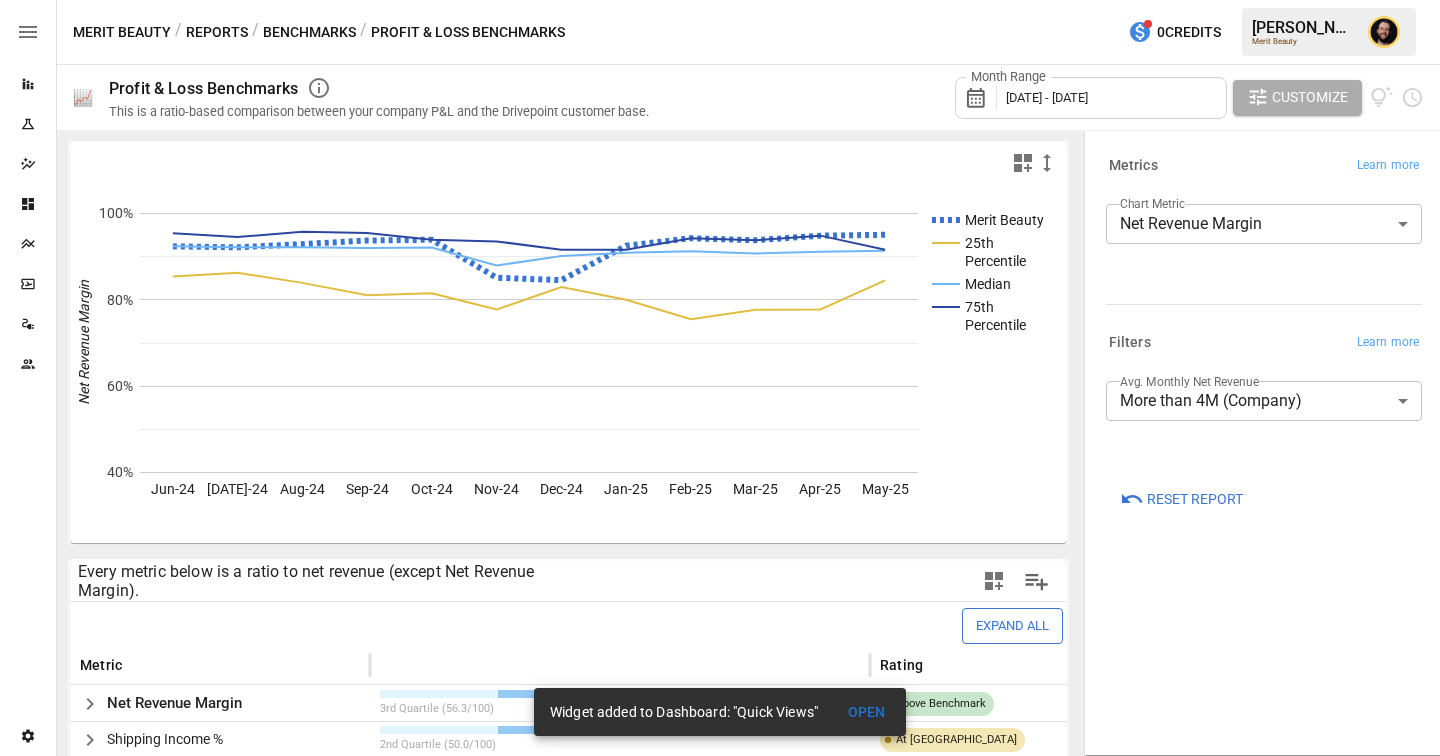 click on "Benchmarks" at bounding box center (309, 32) 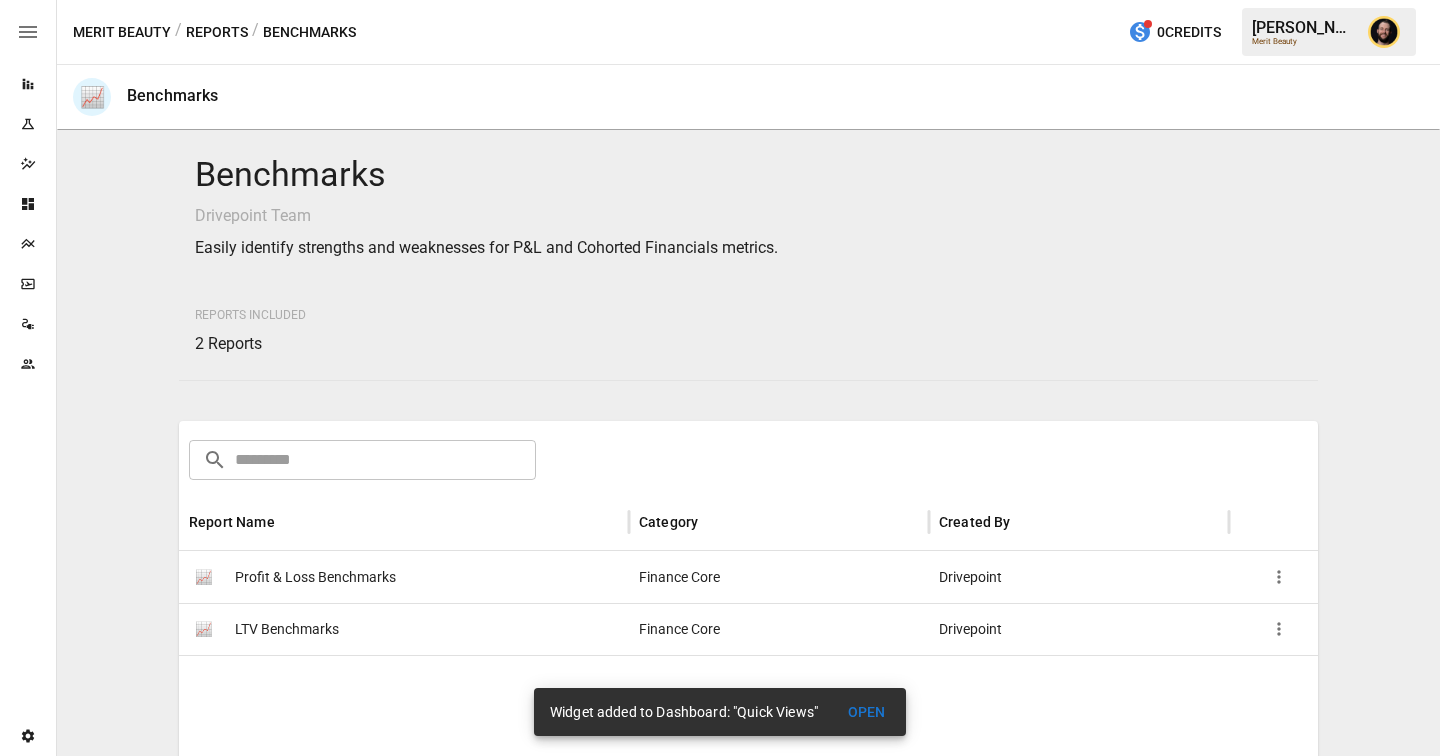click on "LTV Benchmarks" at bounding box center (287, 629) 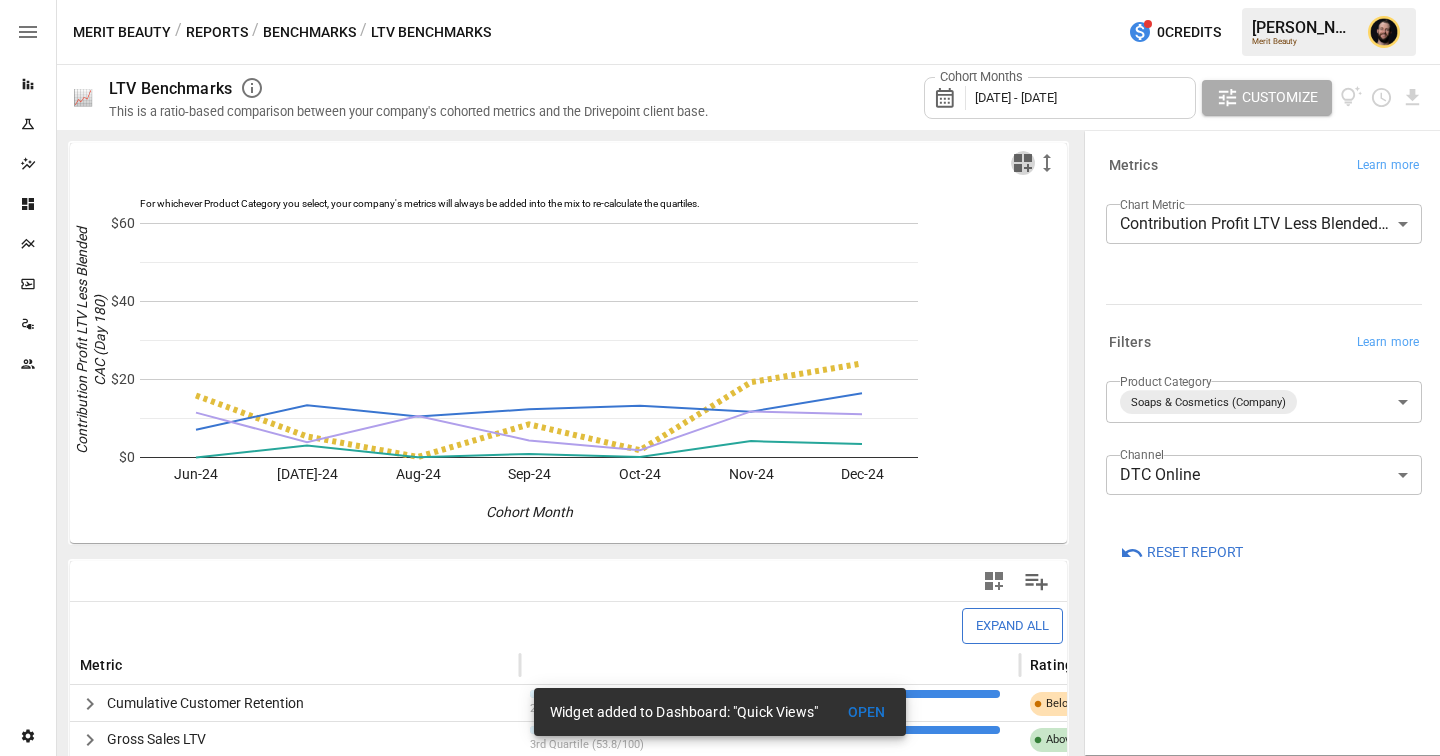 click 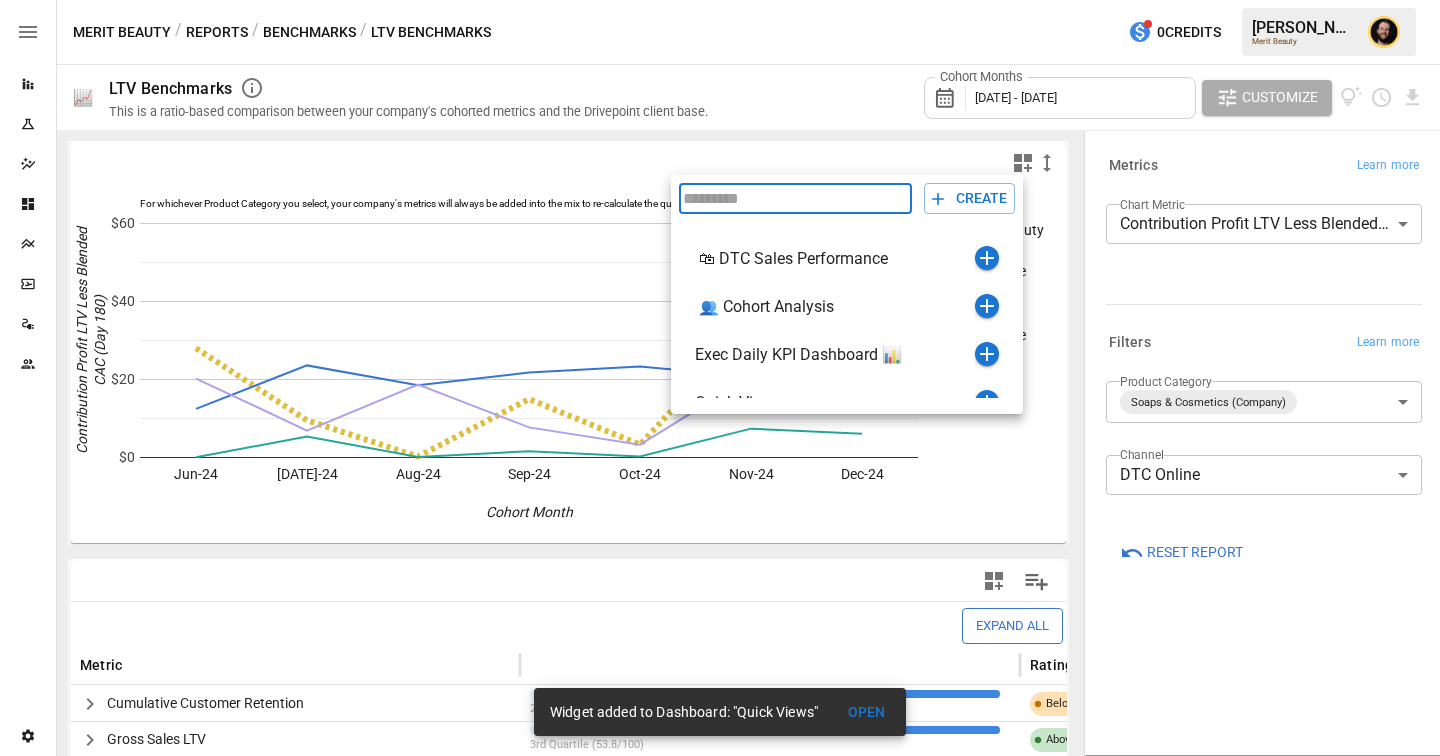 scroll, scrollTop: 24, scrollLeft: 0, axis: vertical 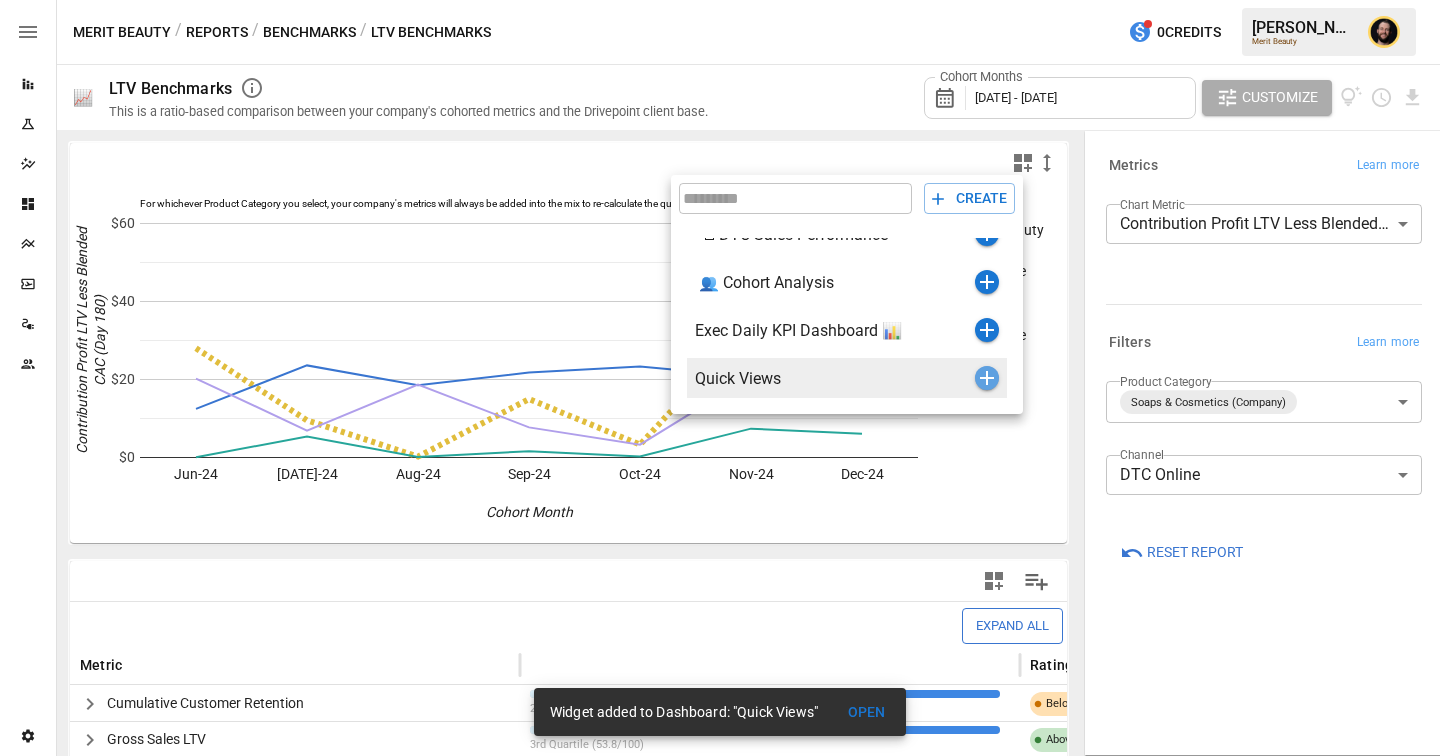click 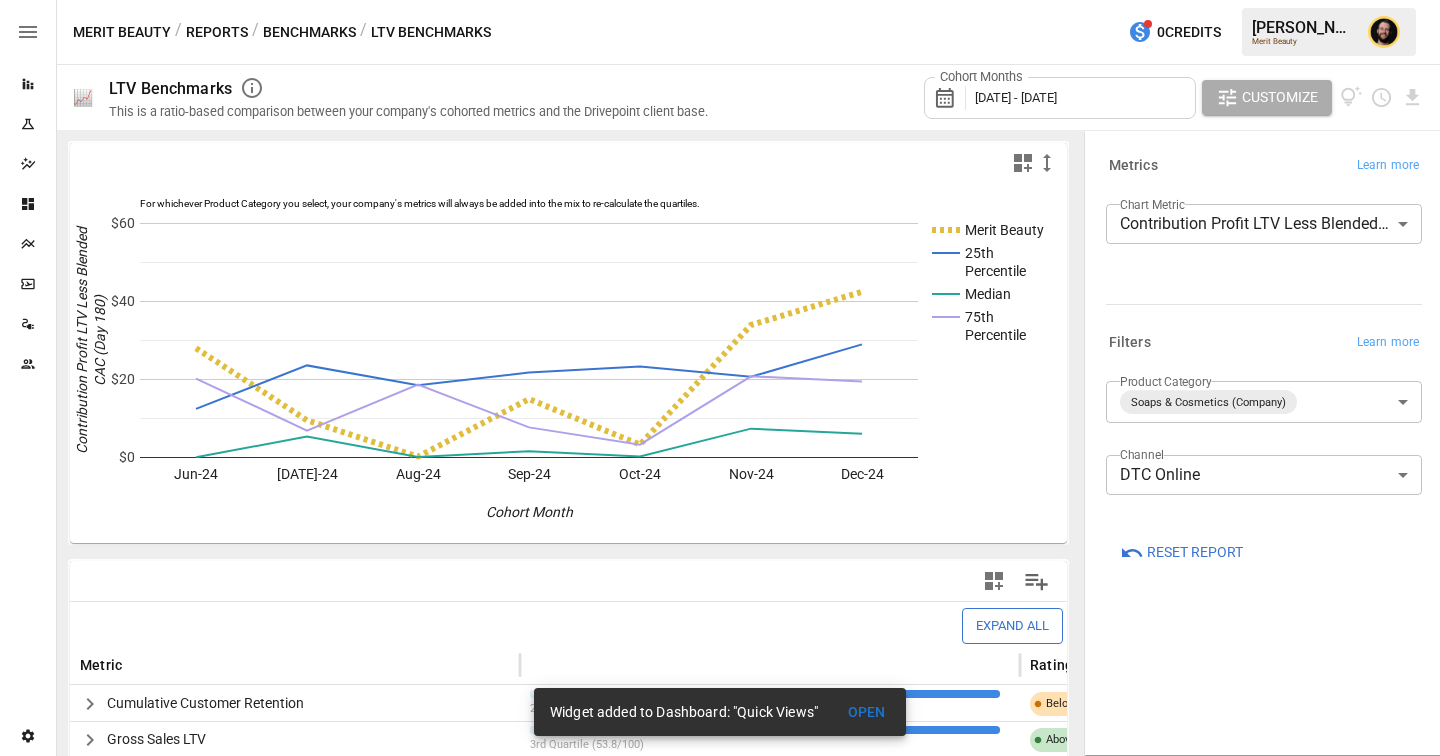 click on "OPEN" at bounding box center (866, 712) 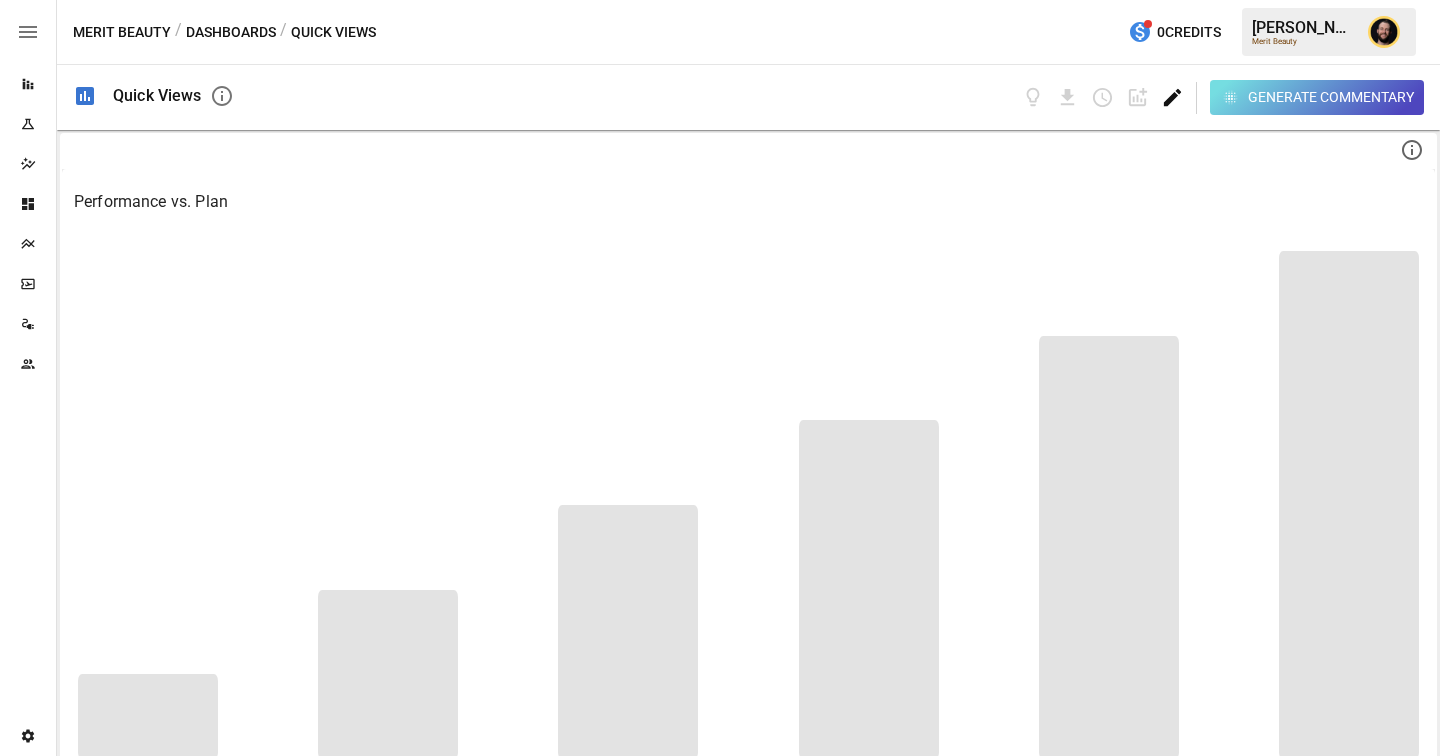 click 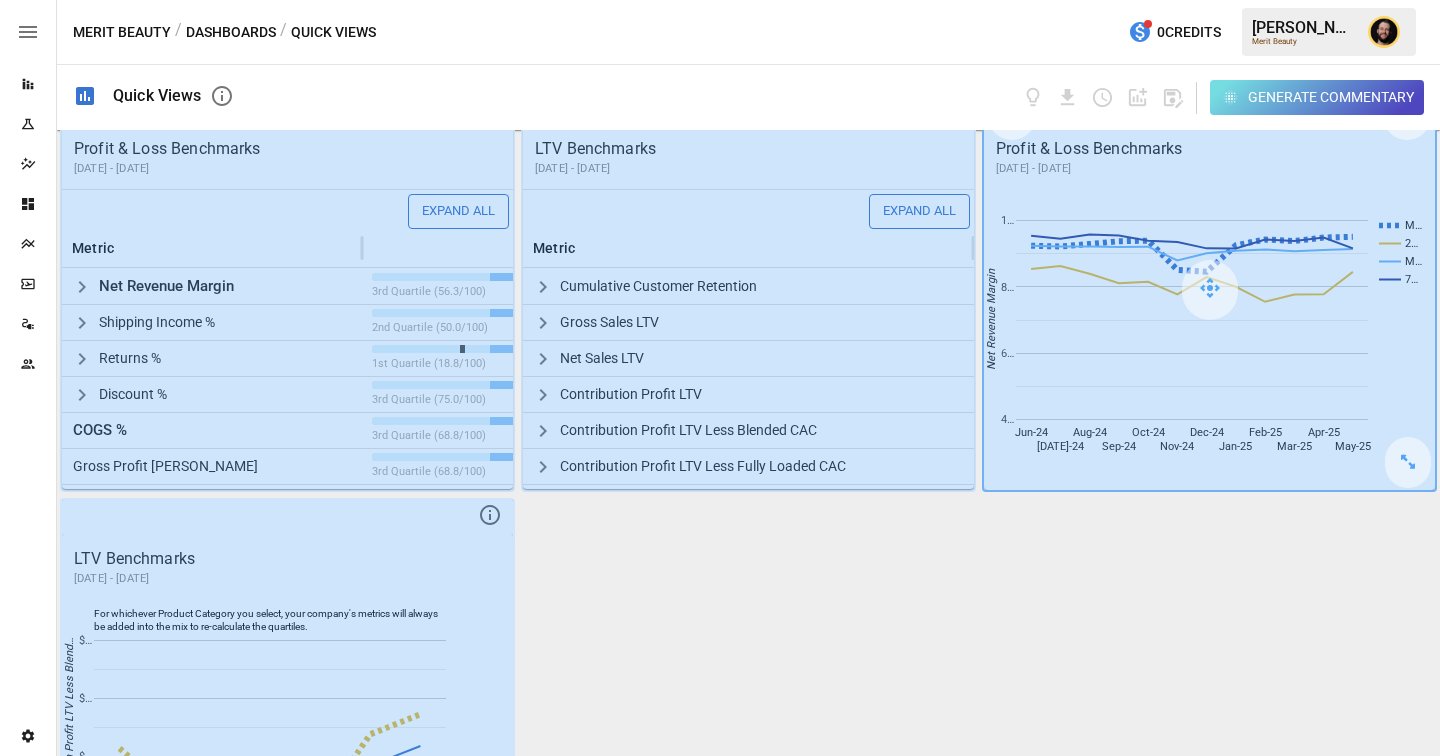 scroll, scrollTop: 2215, scrollLeft: 0, axis: vertical 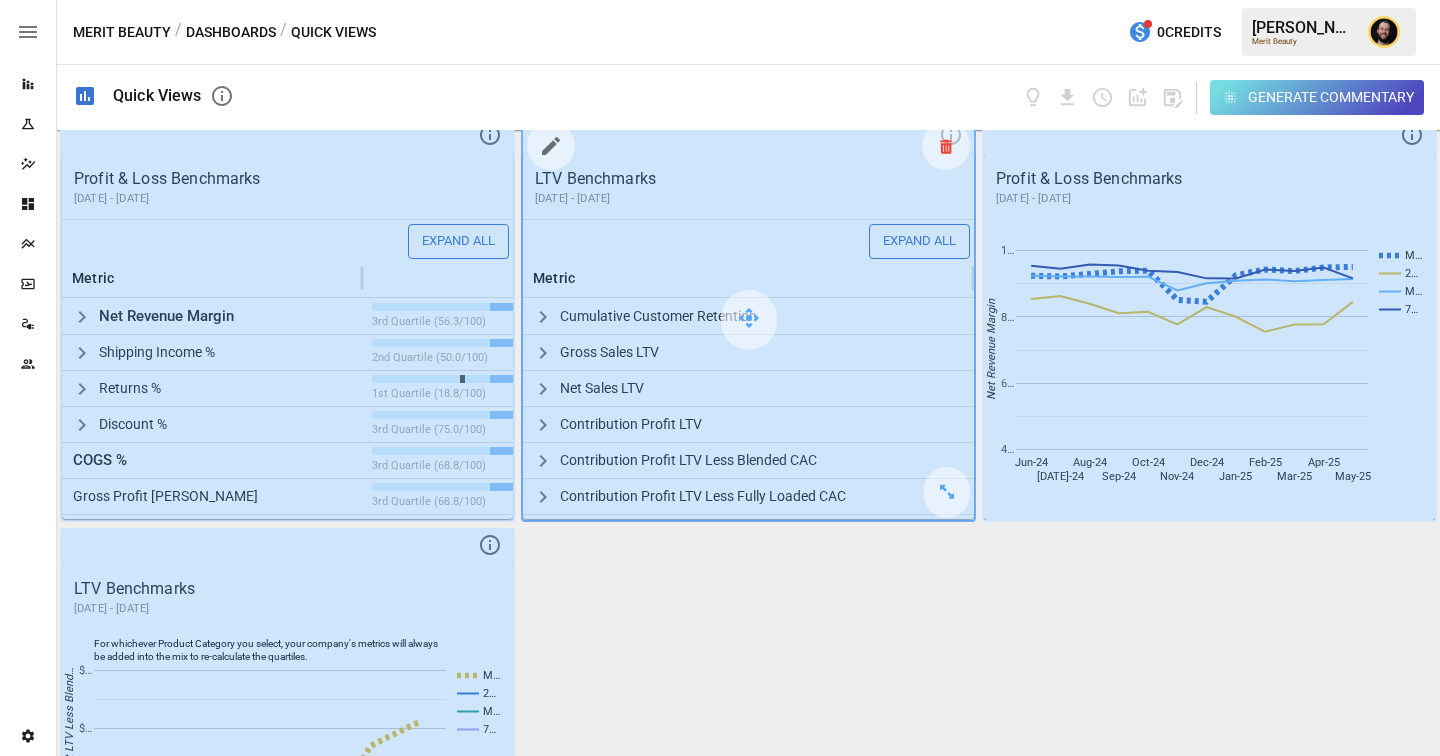 click at bounding box center (946, 146) 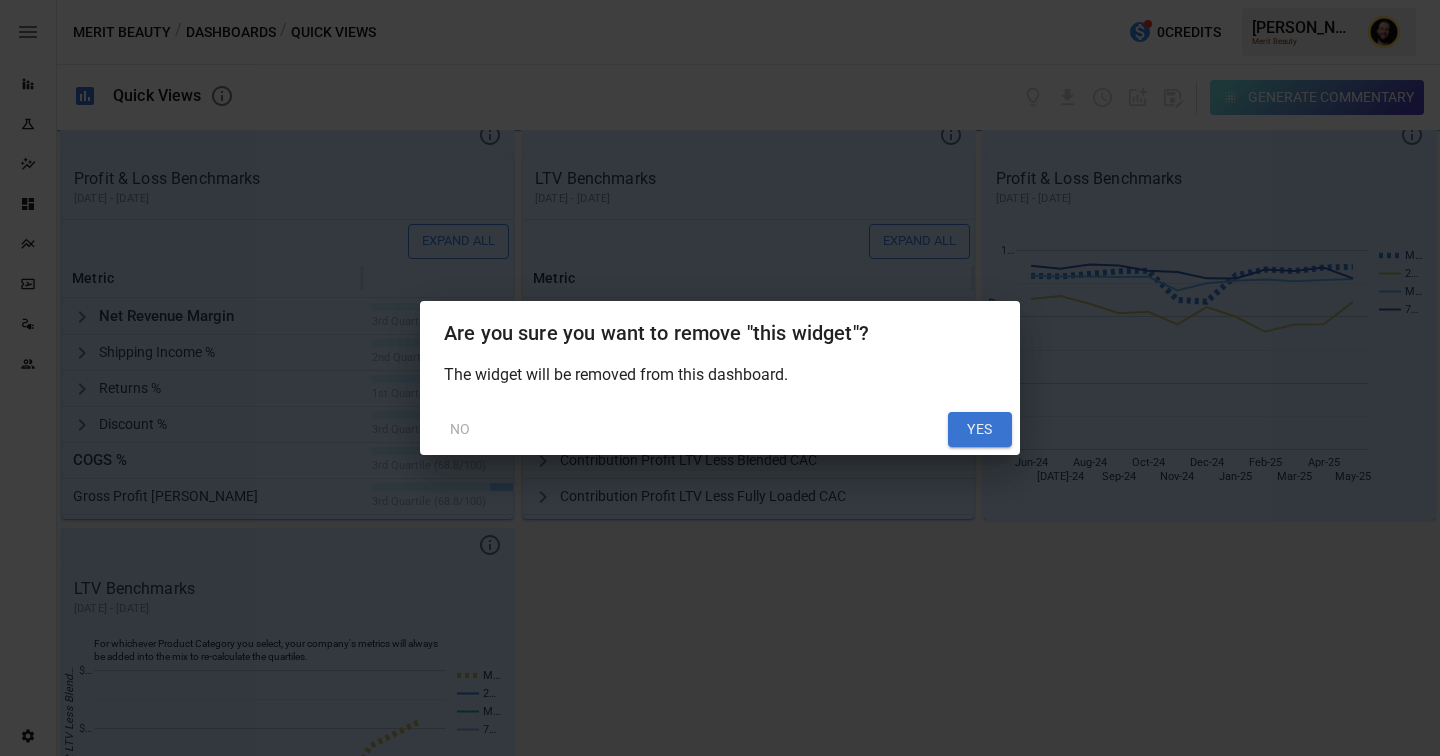 click on "YES" at bounding box center [980, 430] 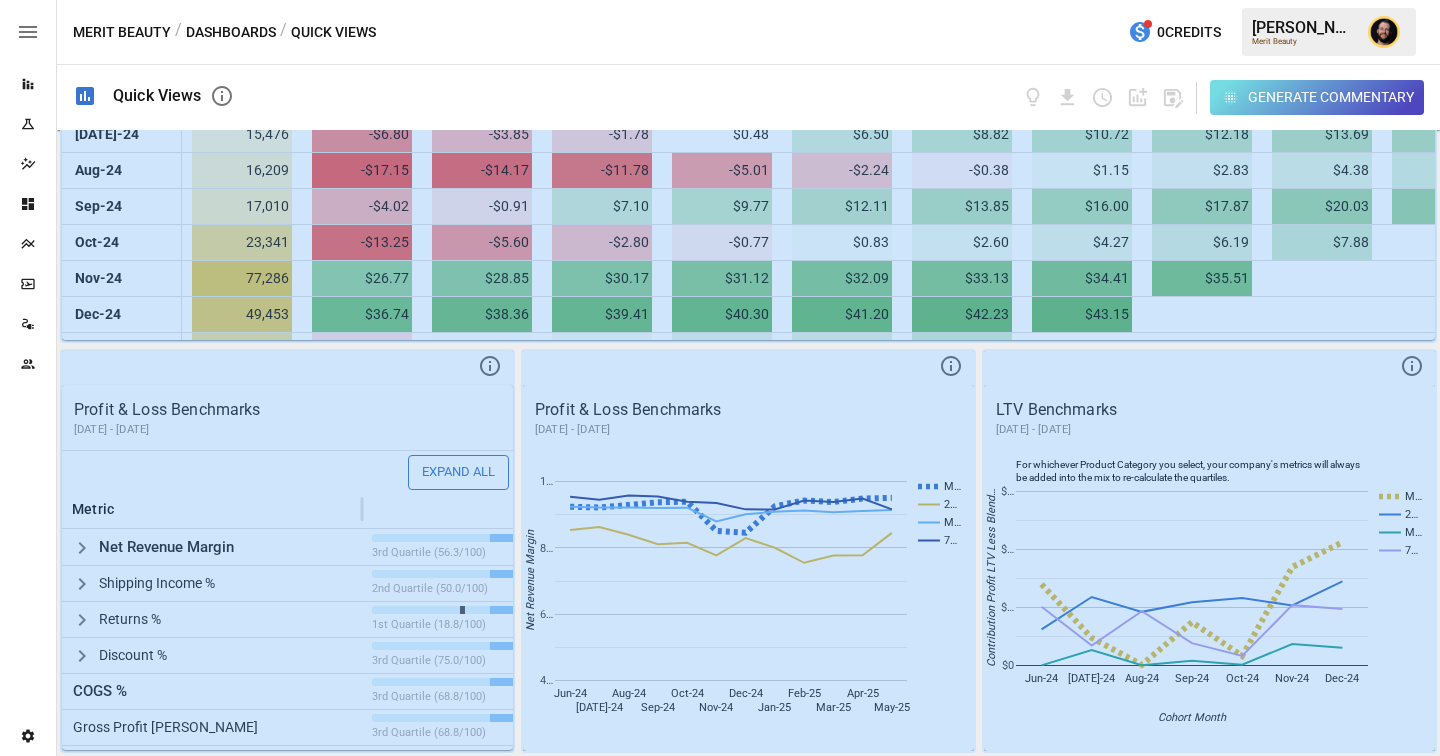 scroll, scrollTop: 1984, scrollLeft: 0, axis: vertical 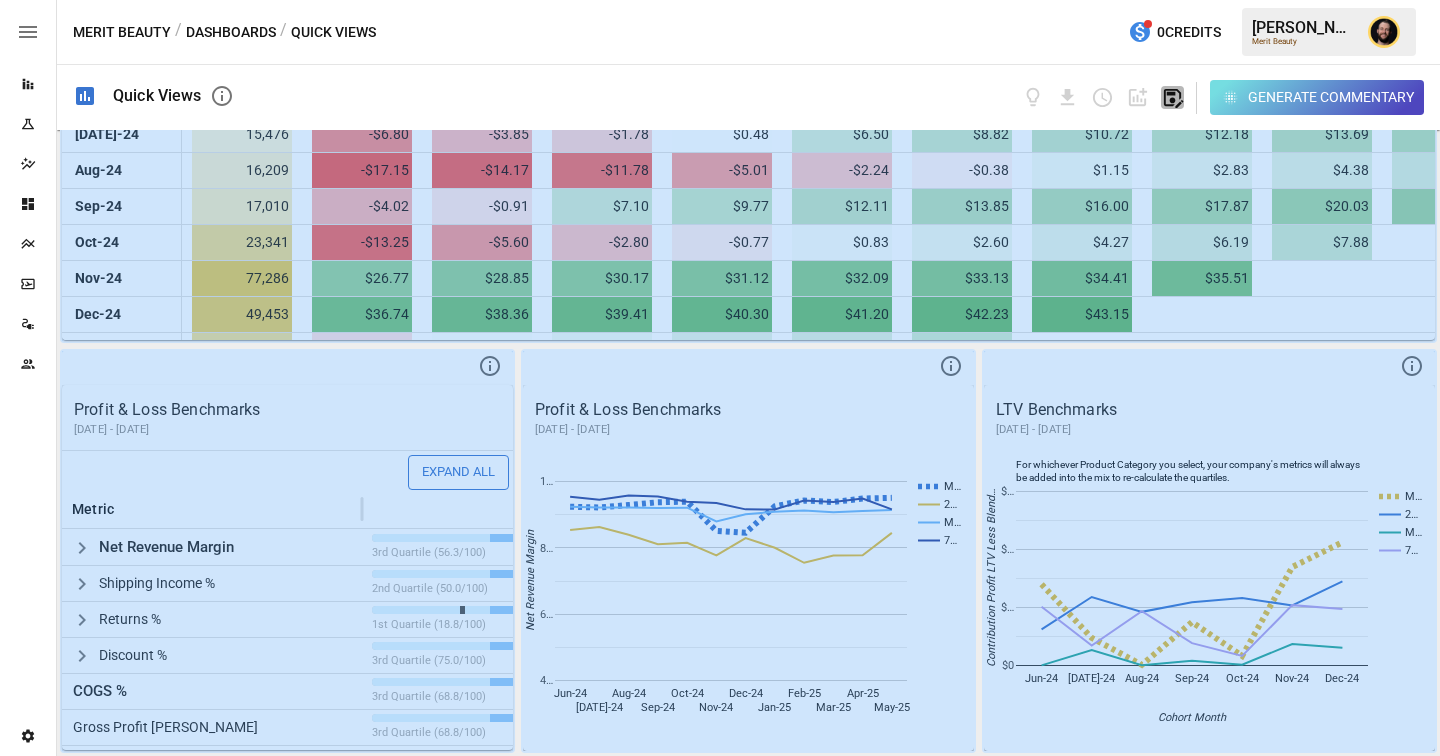 click 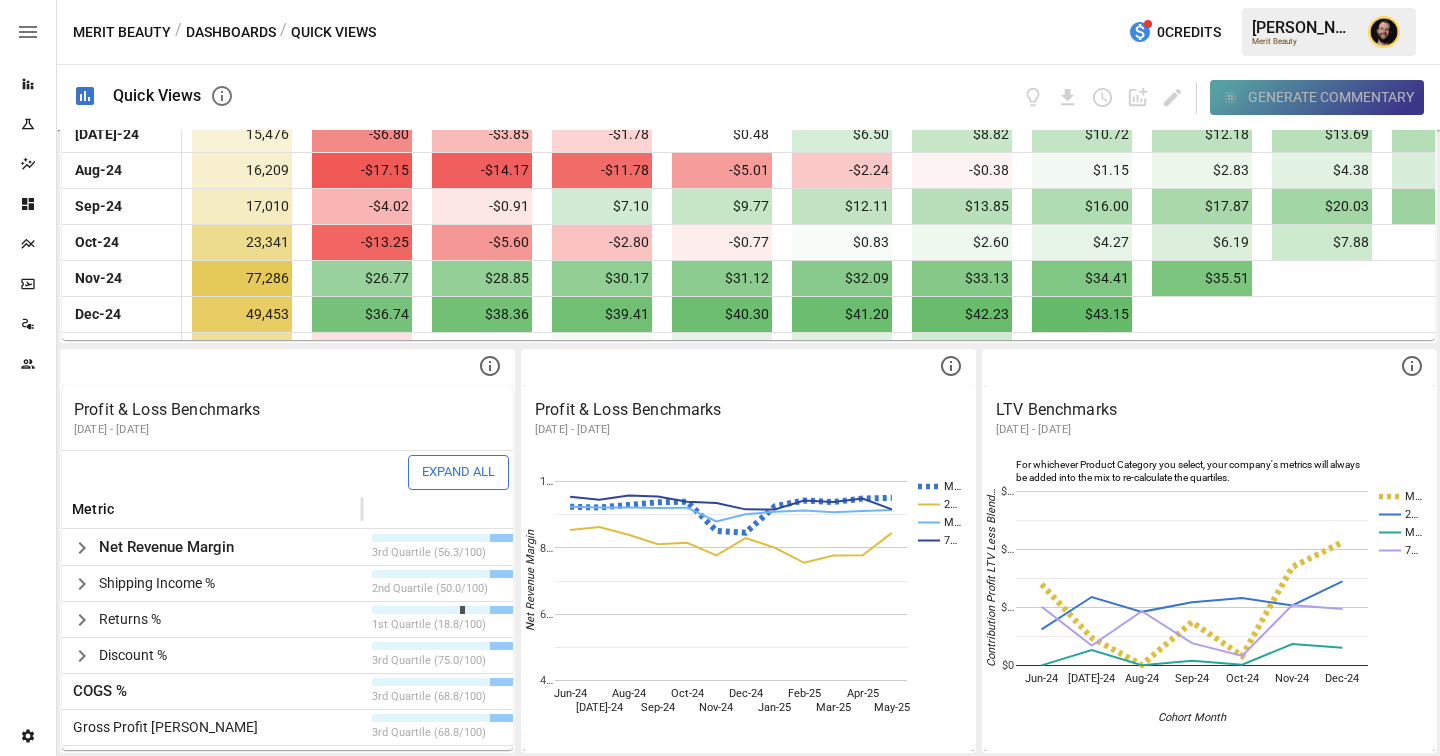 click on "Generate Commentary" at bounding box center (1331, 97) 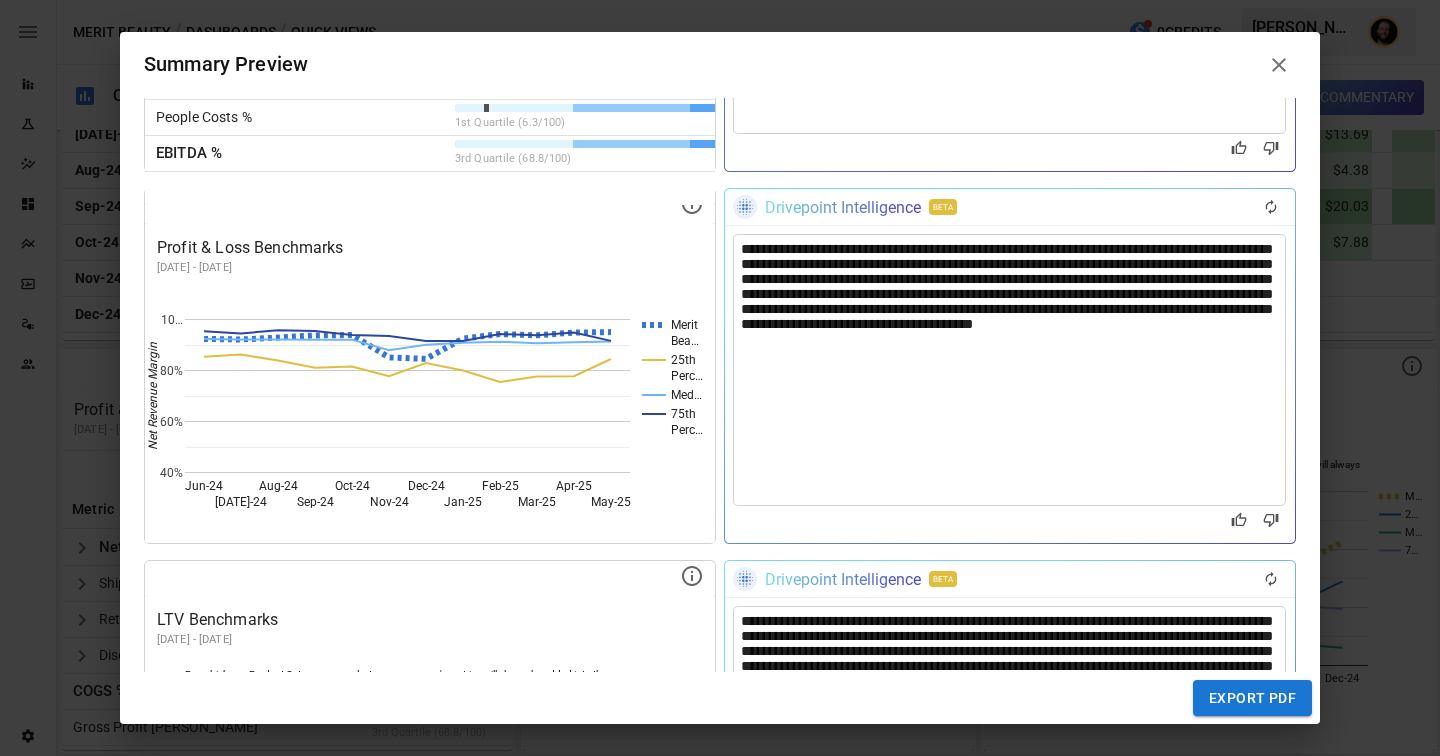 scroll, scrollTop: 3825, scrollLeft: 0, axis: vertical 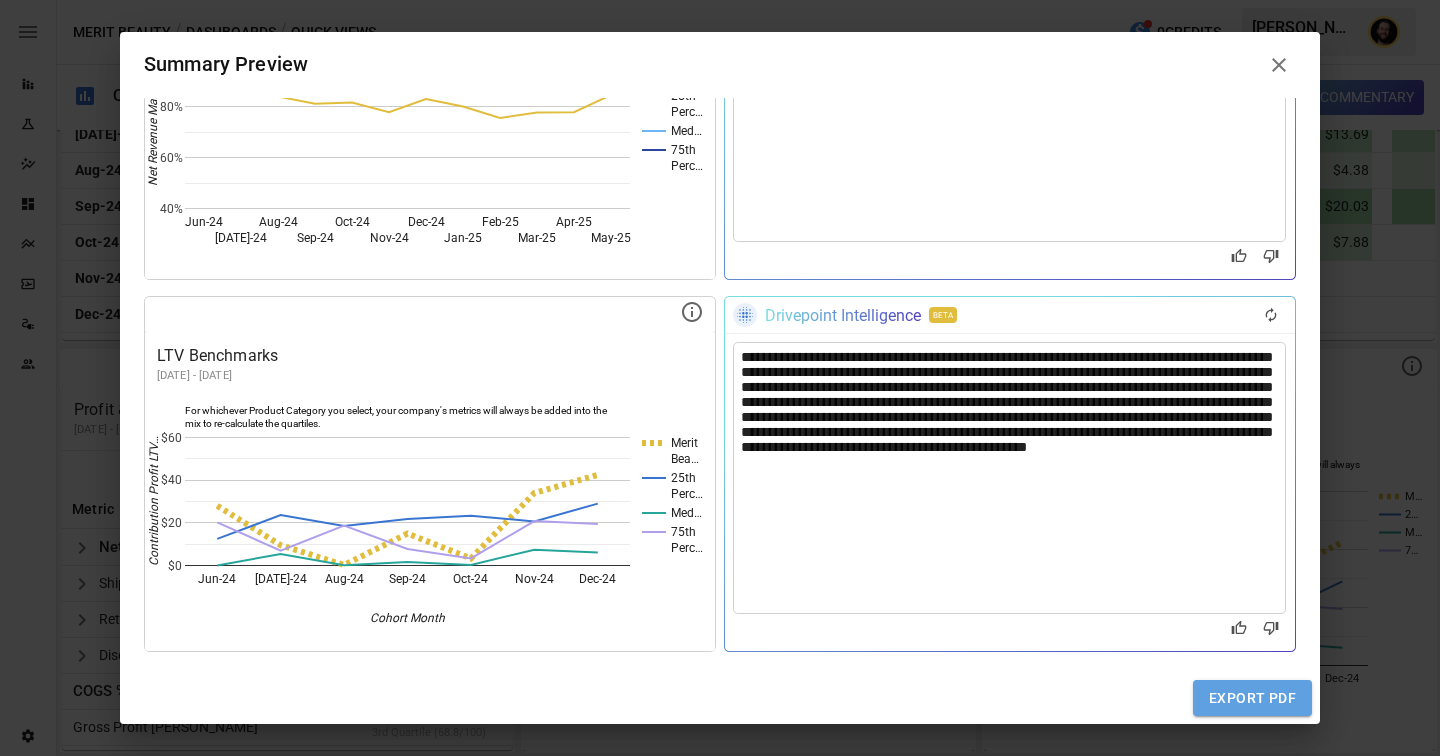 click on "EXPORT PDF" at bounding box center (1252, 698) 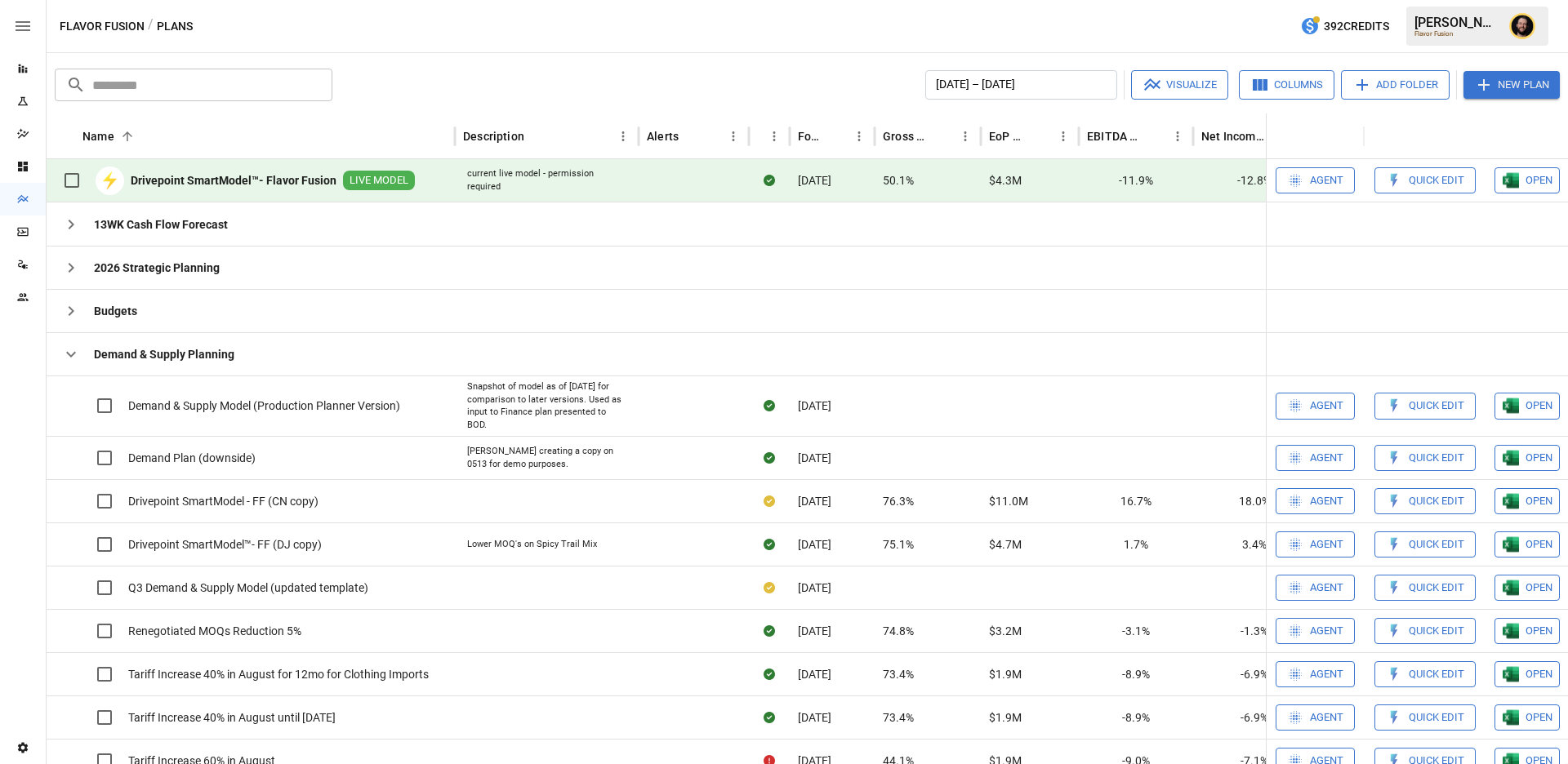 scroll, scrollTop: 0, scrollLeft: 0, axis: both 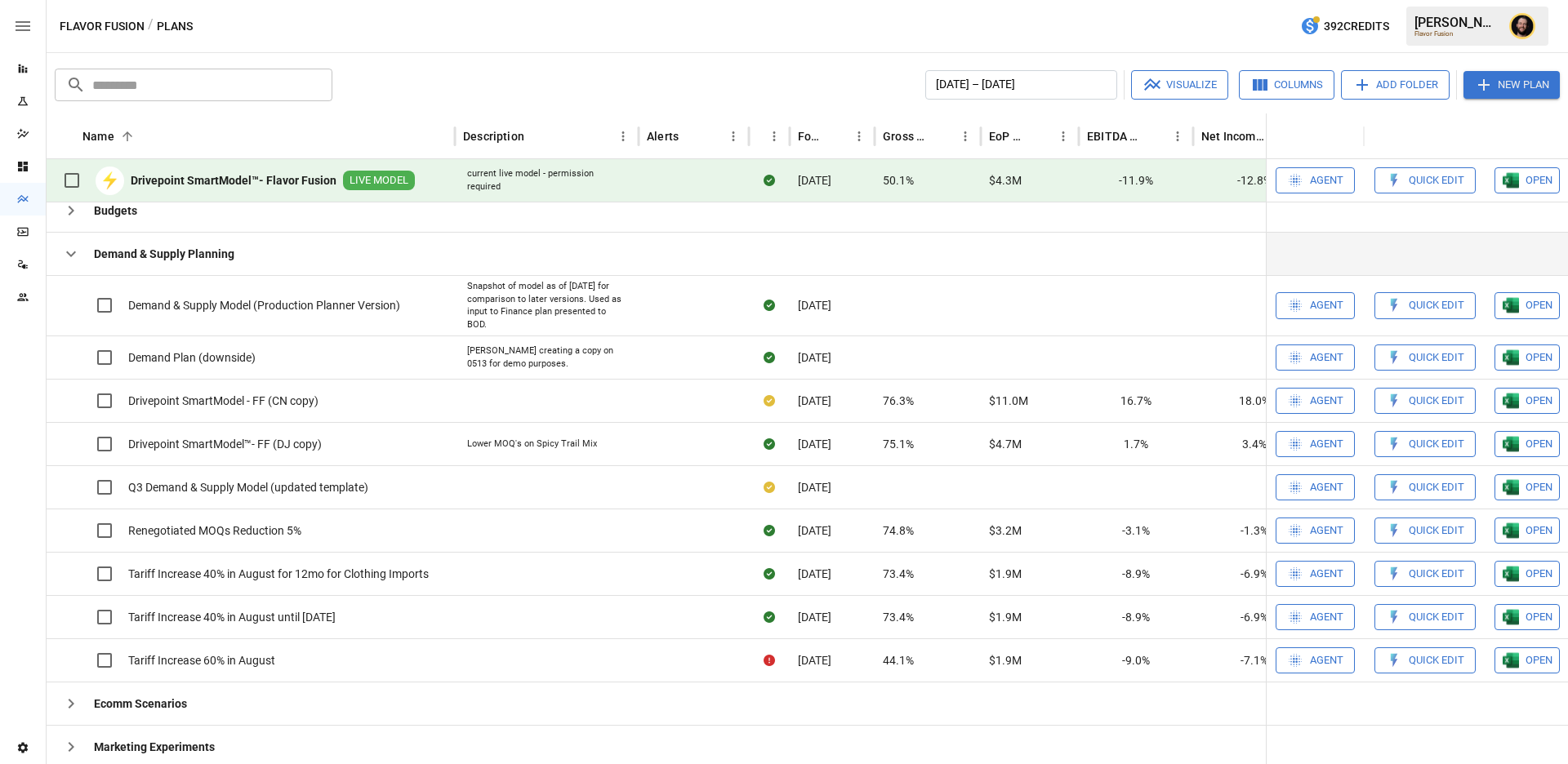 click 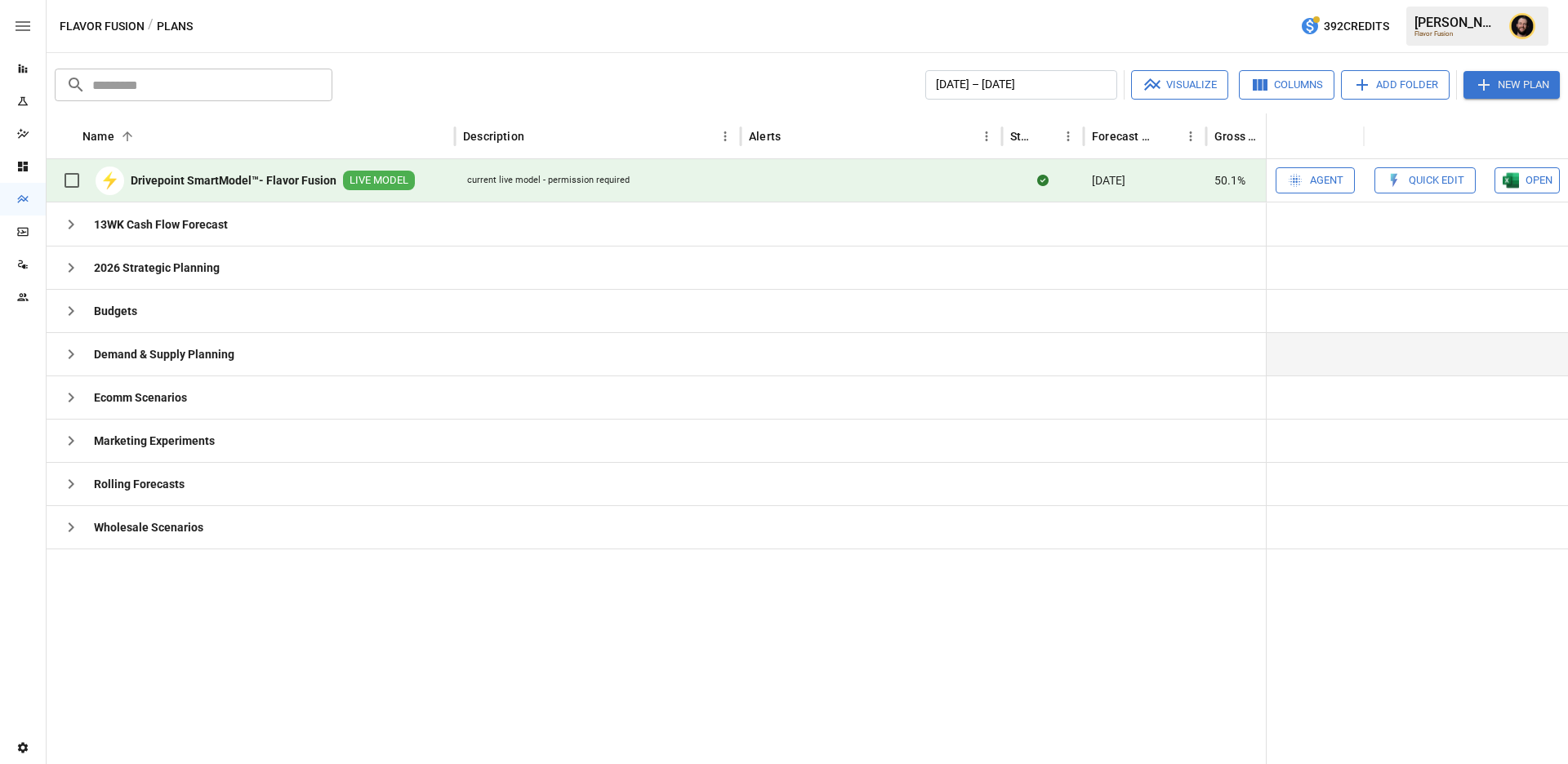 scroll, scrollTop: 0, scrollLeft: 0, axis: both 